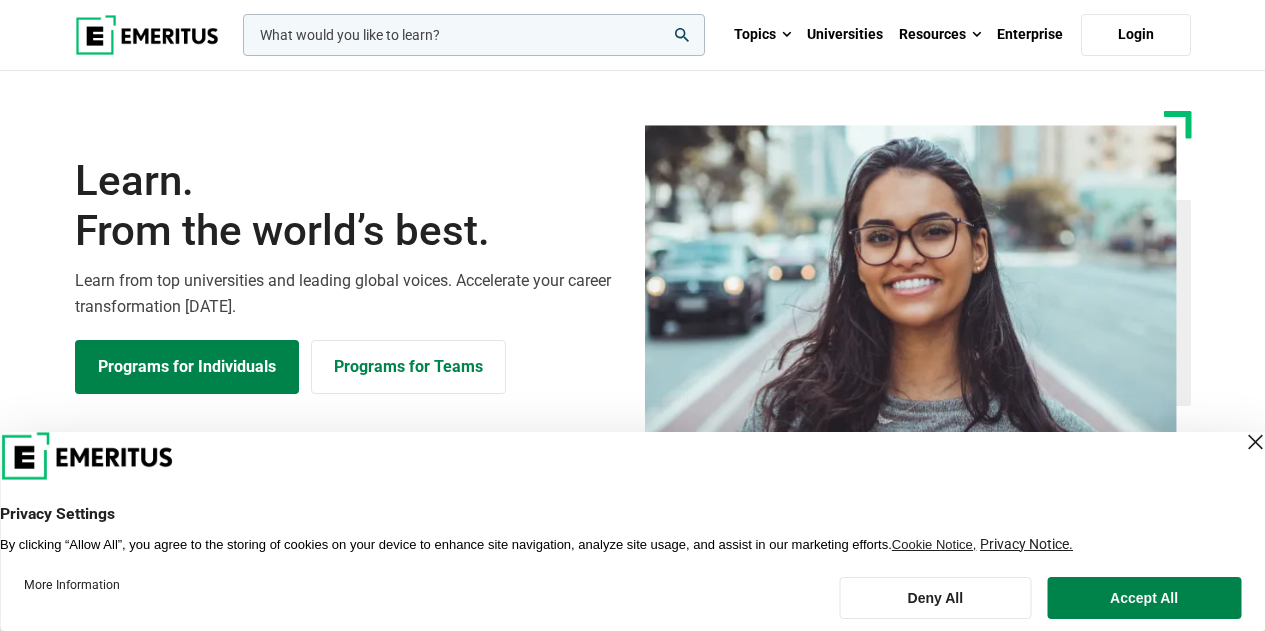 scroll, scrollTop: 0, scrollLeft: 0, axis: both 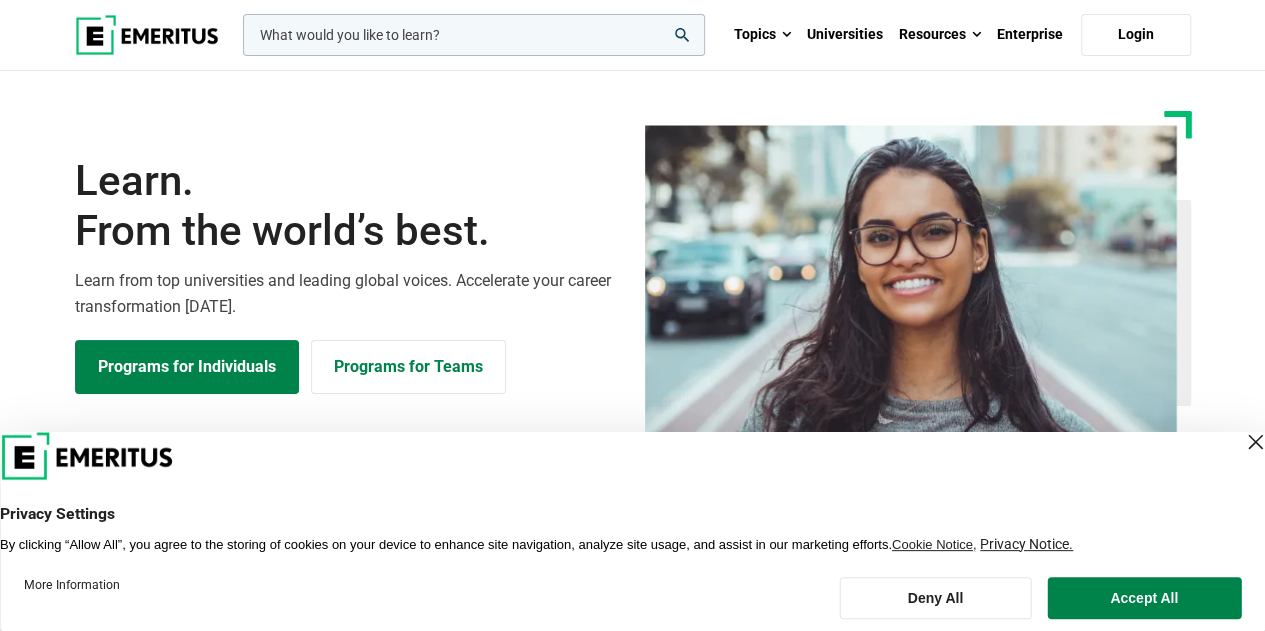 click at bounding box center (147, 35) 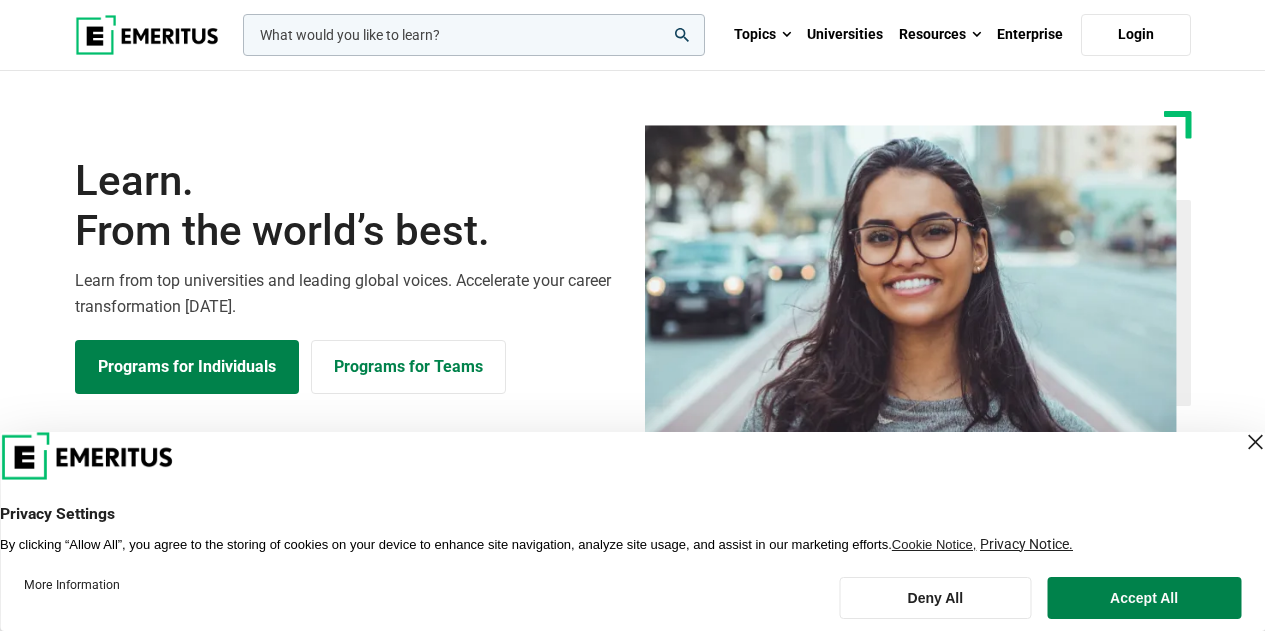 scroll, scrollTop: 0, scrollLeft: 0, axis: both 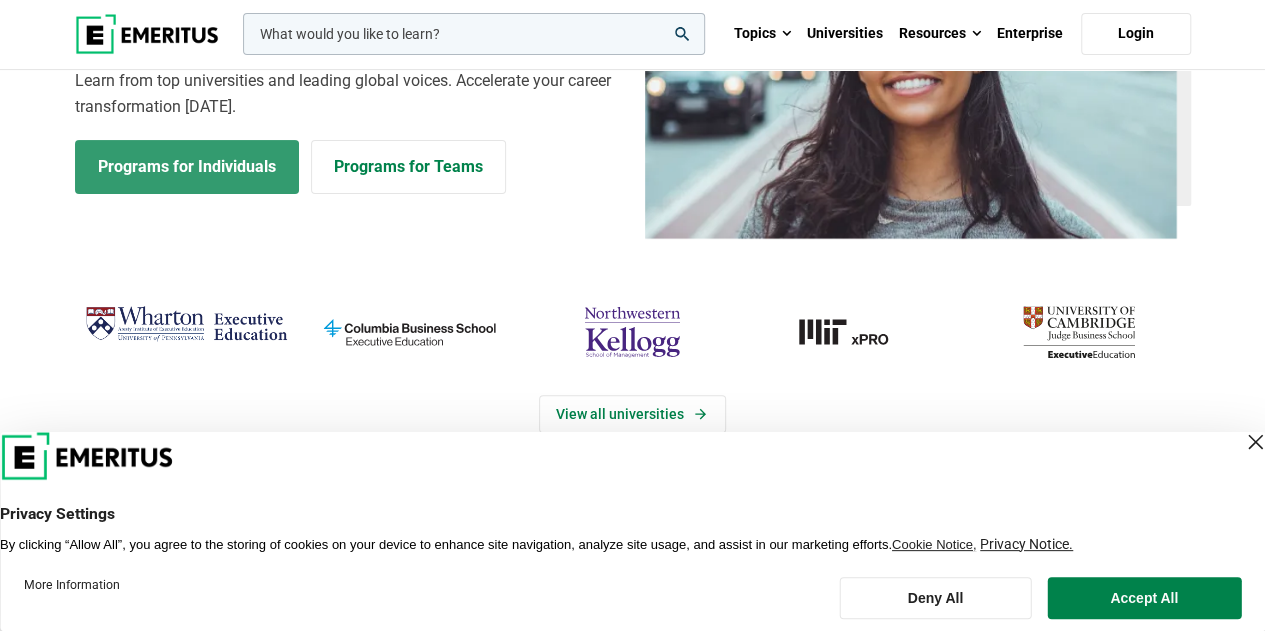 click on "Programs for Individuals" at bounding box center (187, 167) 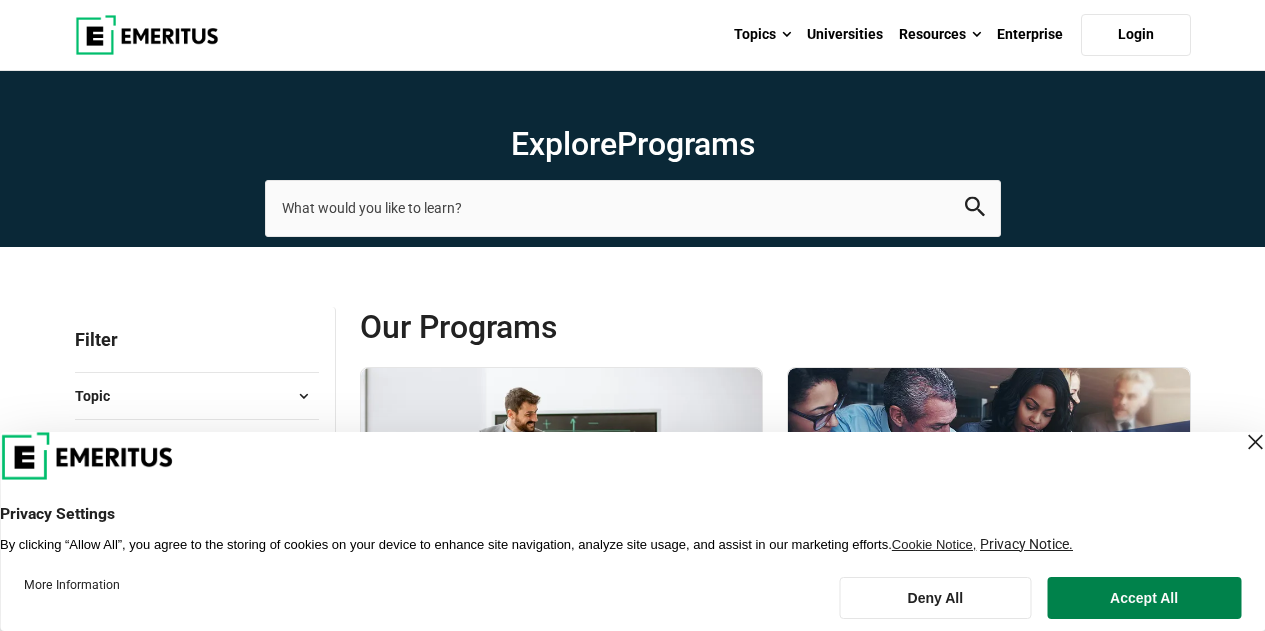 scroll, scrollTop: 0, scrollLeft: 0, axis: both 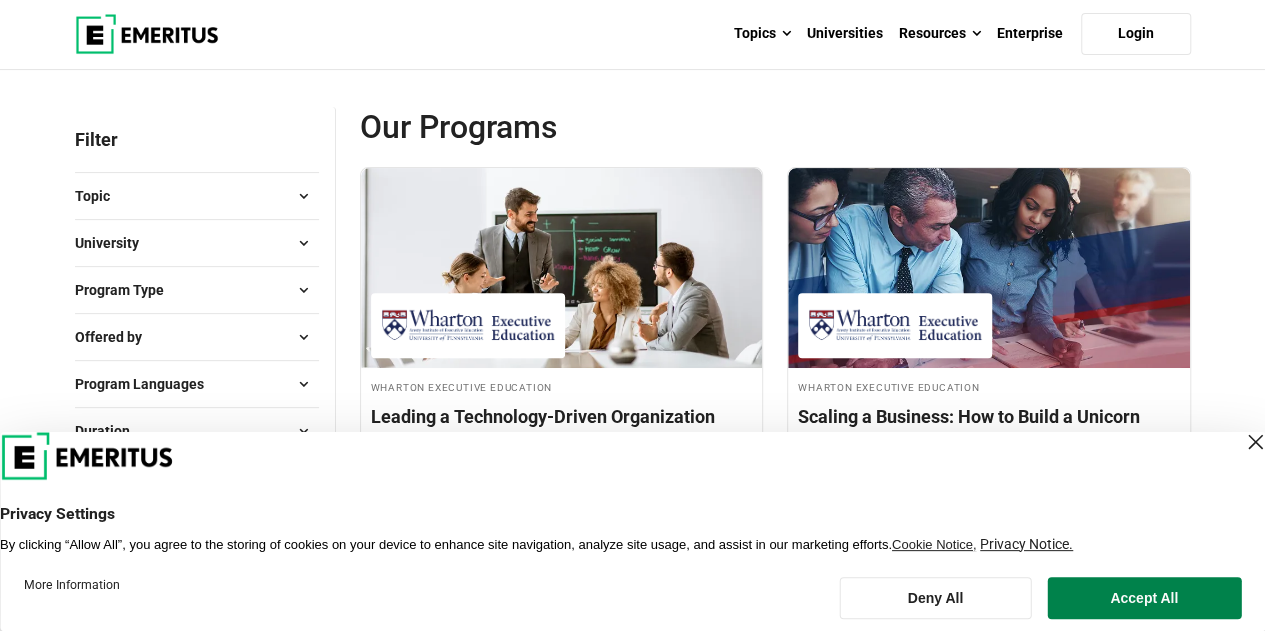 click at bounding box center (304, 196) 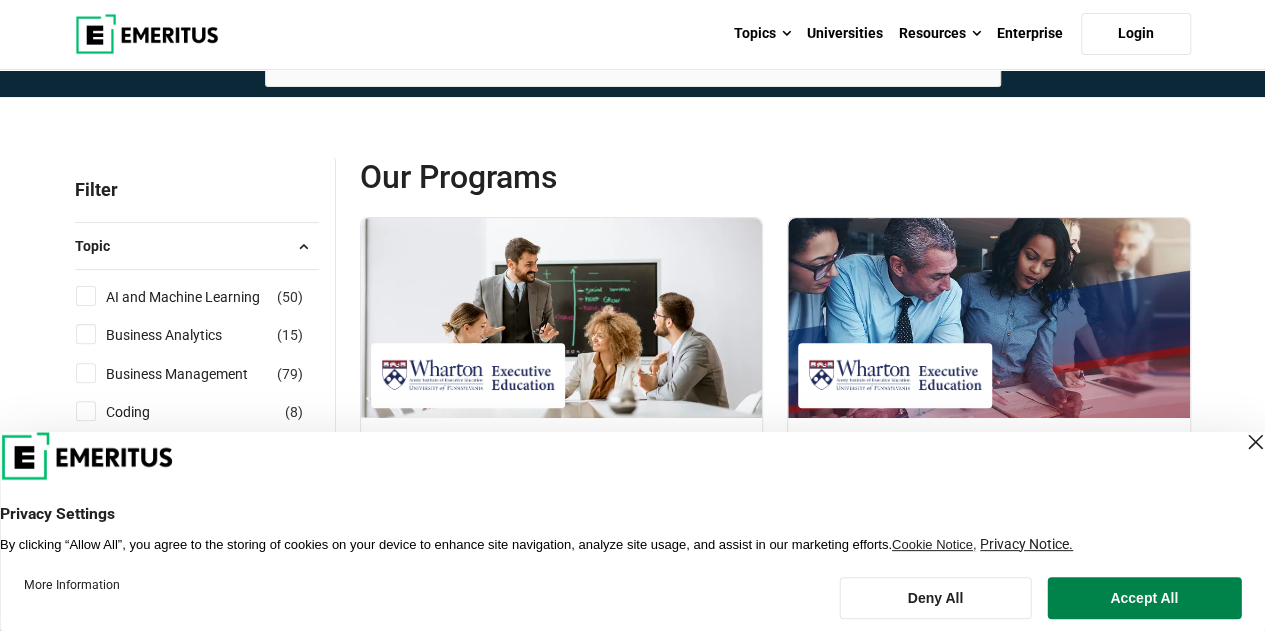scroll, scrollTop: 100, scrollLeft: 0, axis: vertical 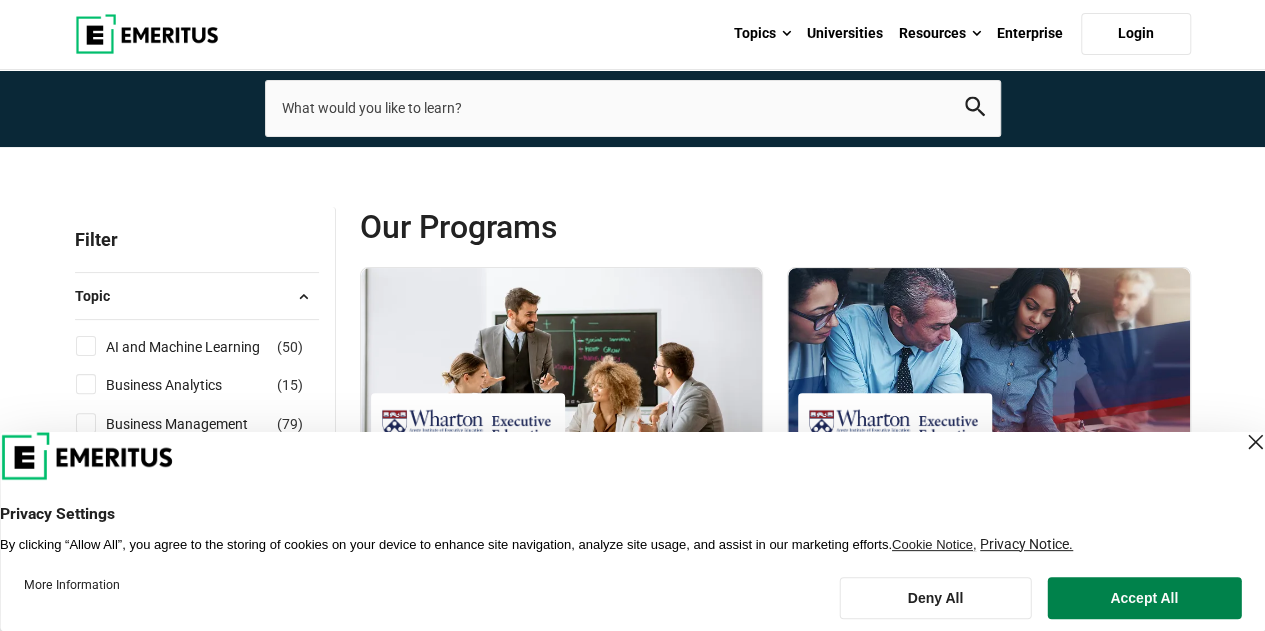click on "Topic" at bounding box center (197, 296) 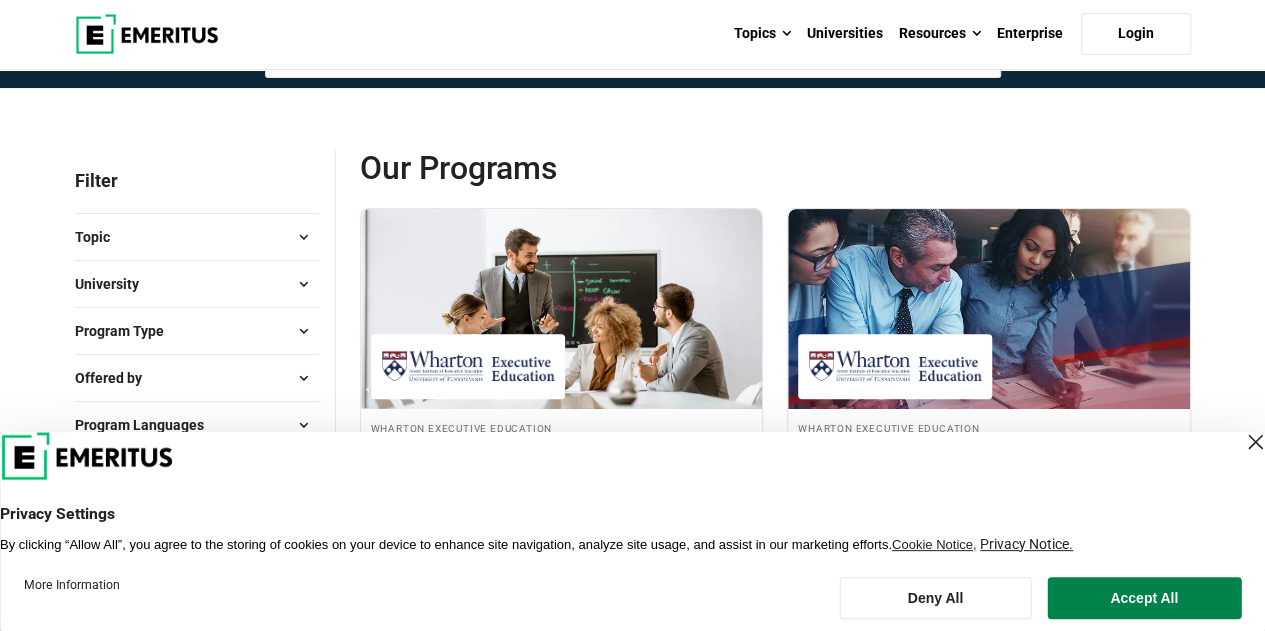 scroll, scrollTop: 200, scrollLeft: 0, axis: vertical 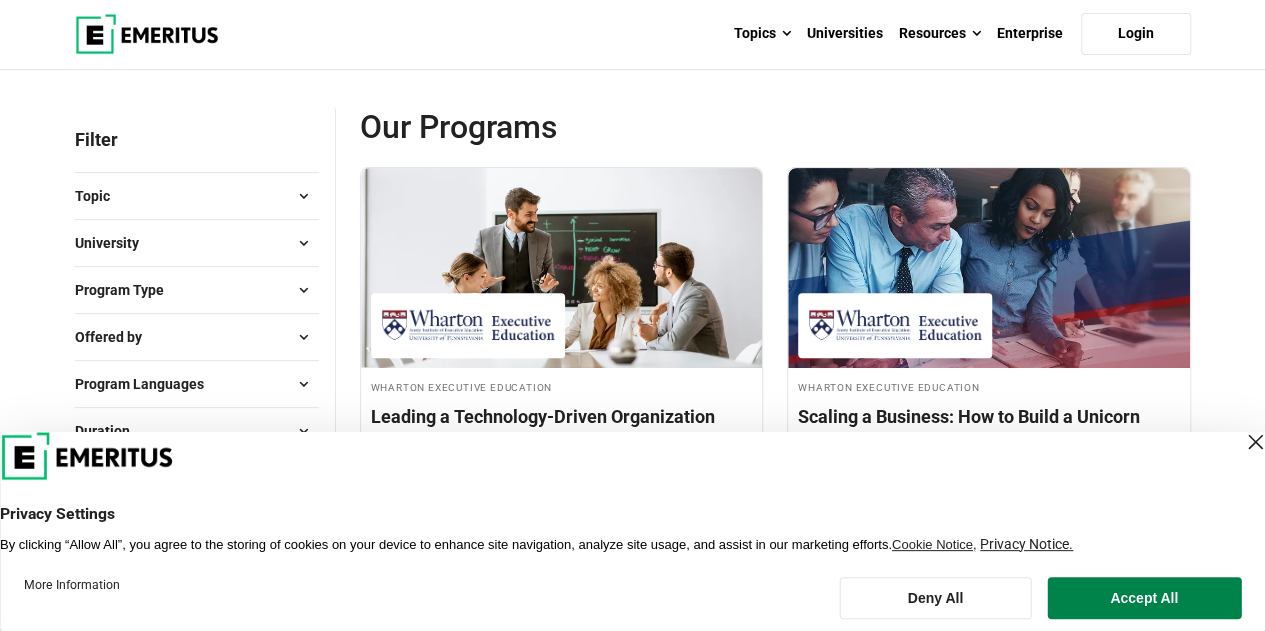 click at bounding box center (304, 243) 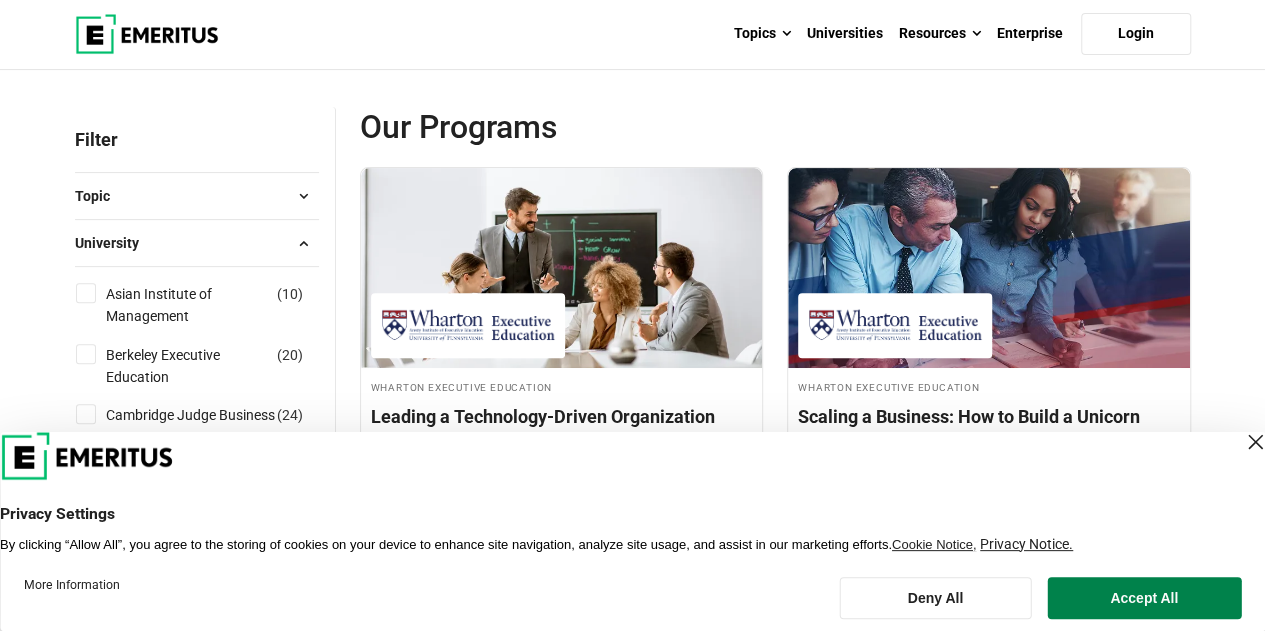 click at bounding box center [304, 243] 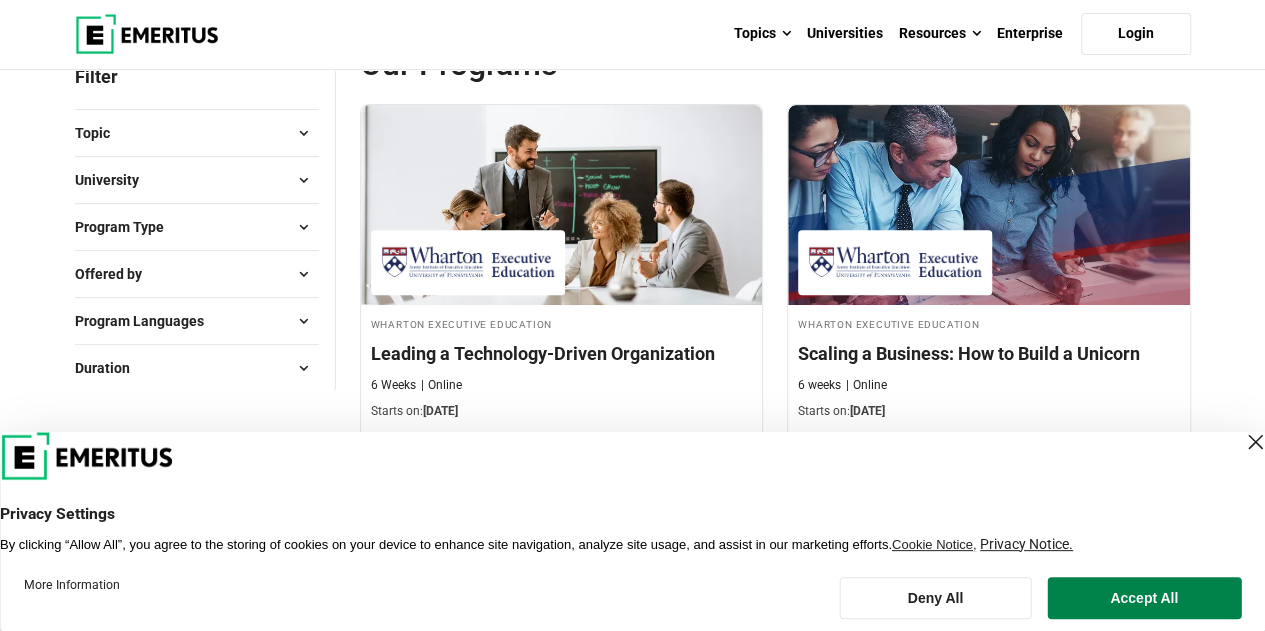 scroll, scrollTop: 300, scrollLeft: 0, axis: vertical 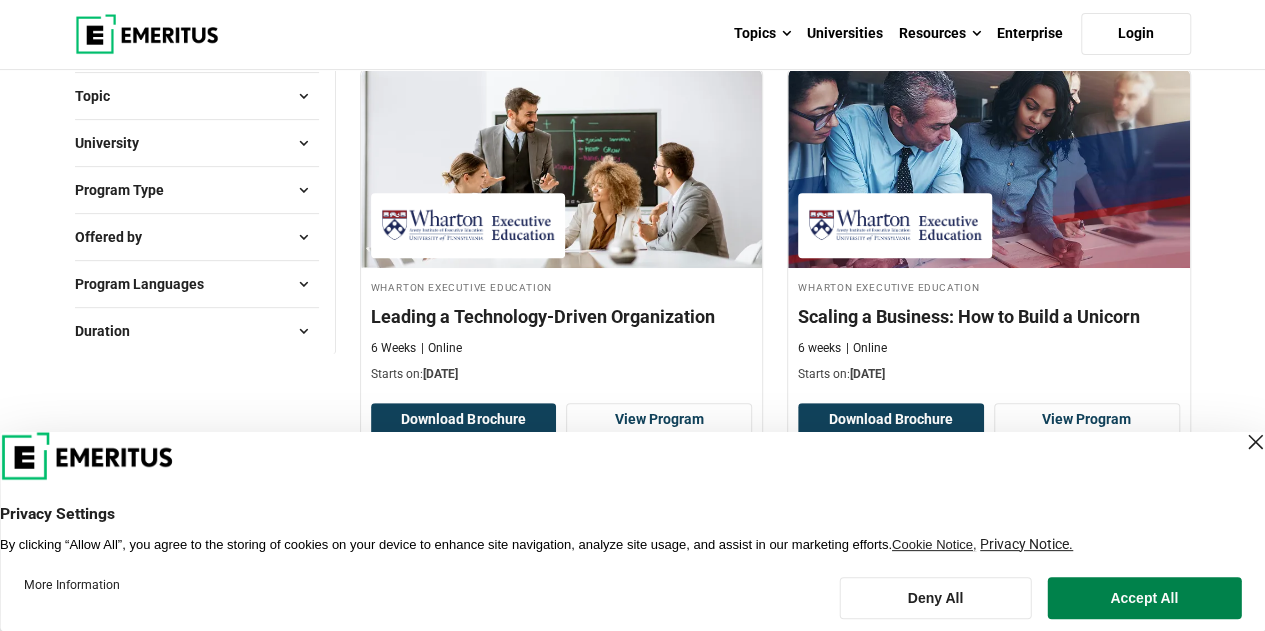 click at bounding box center (304, 190) 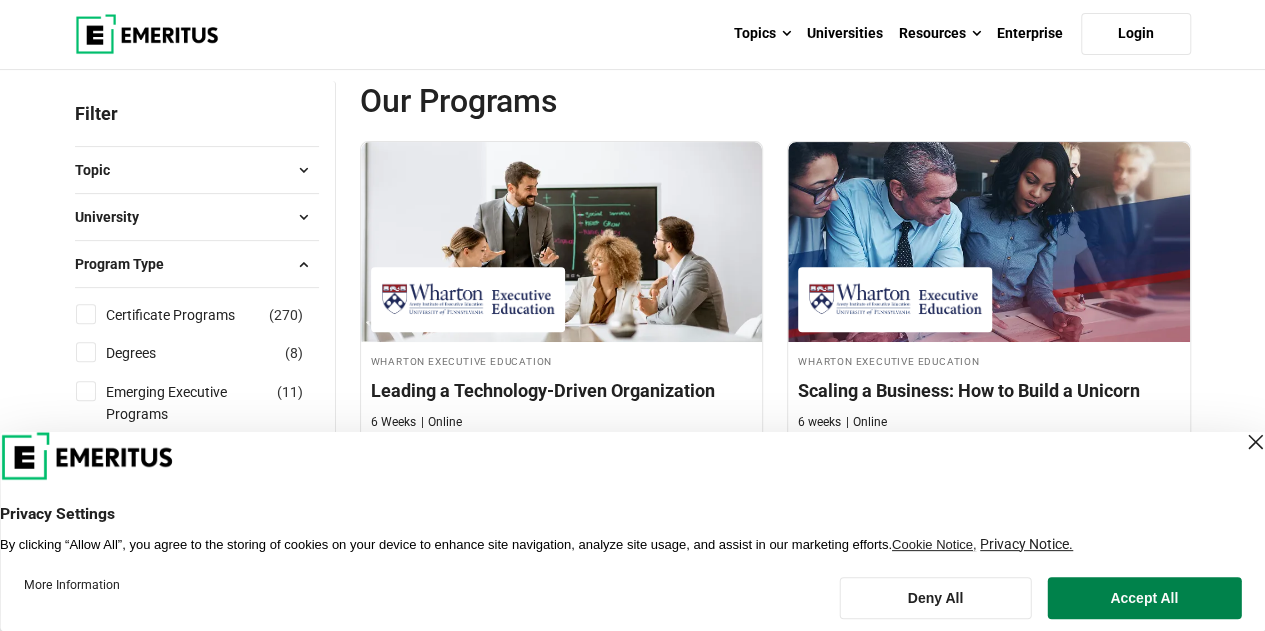 scroll, scrollTop: 200, scrollLeft: 0, axis: vertical 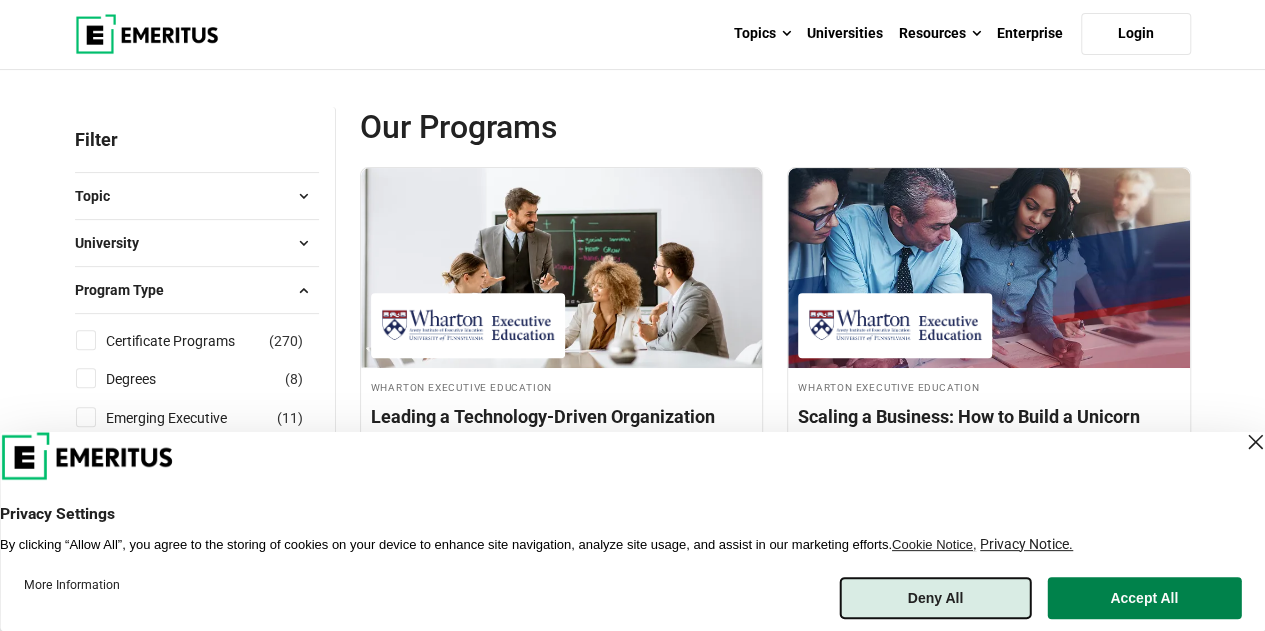 click on "Deny All" at bounding box center (935, 598) 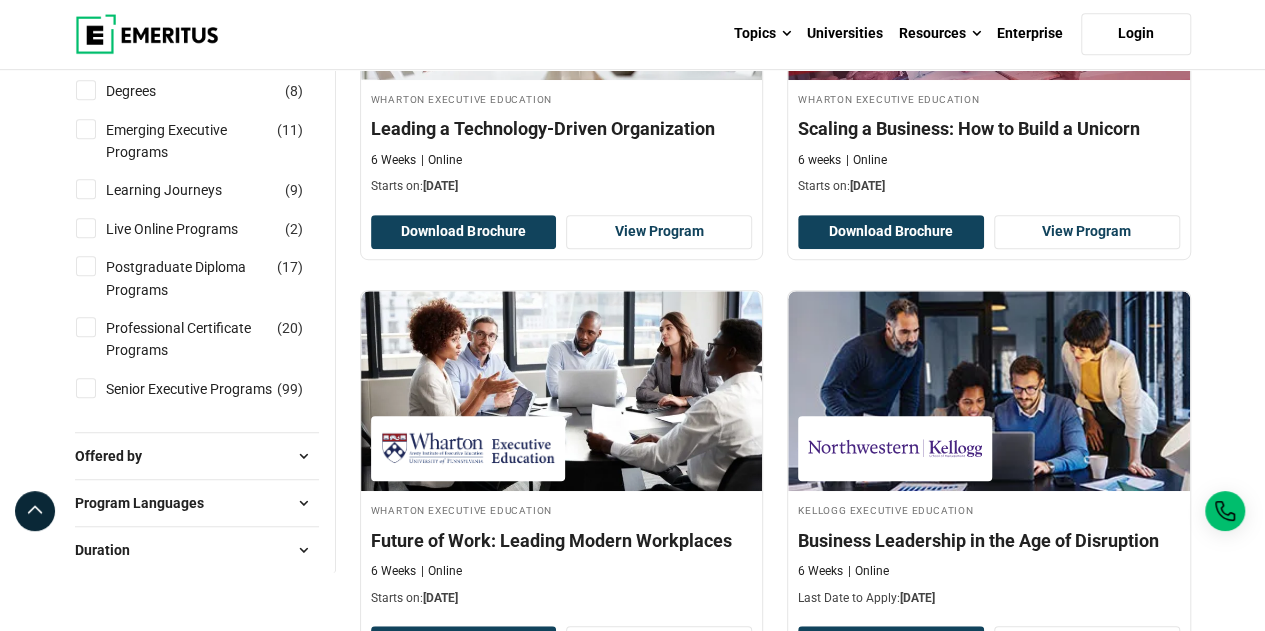 scroll, scrollTop: 500, scrollLeft: 0, axis: vertical 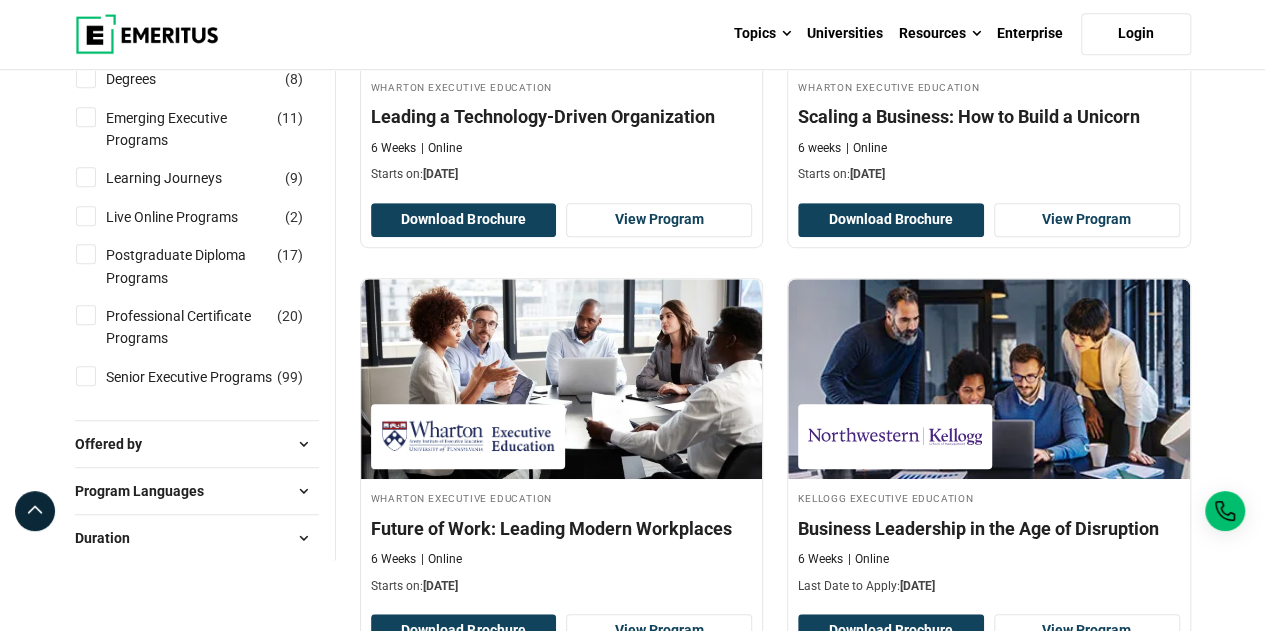 click on "Offered by" at bounding box center [197, 444] 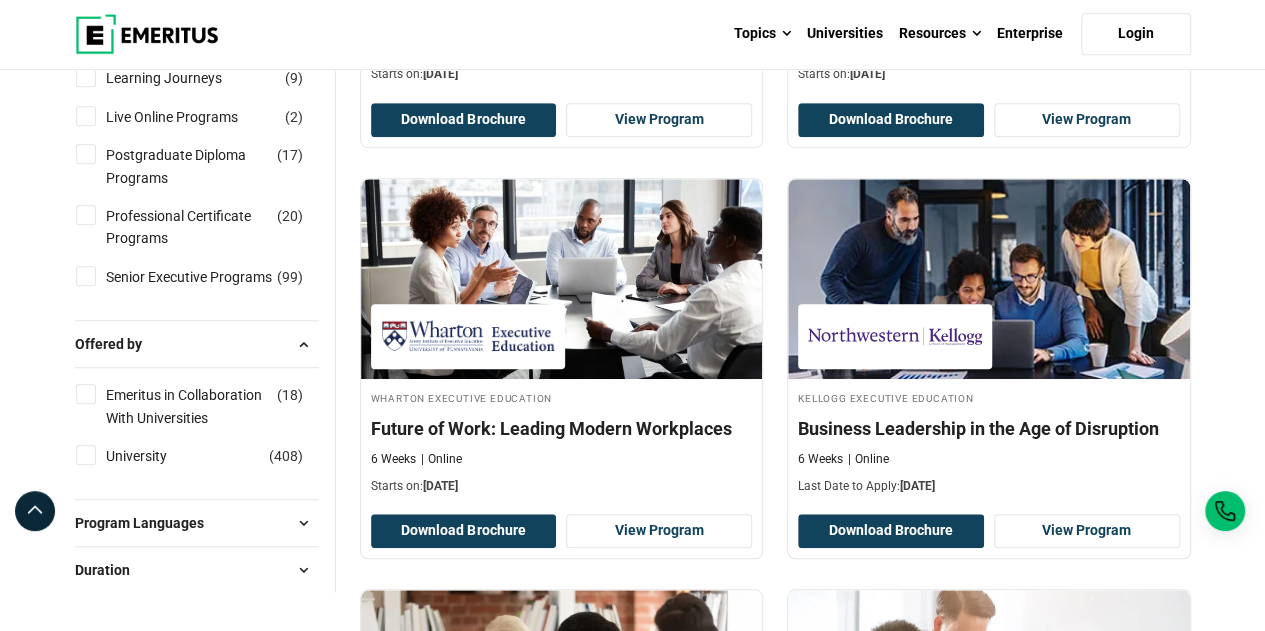 click on "Program Languages" at bounding box center [147, 523] 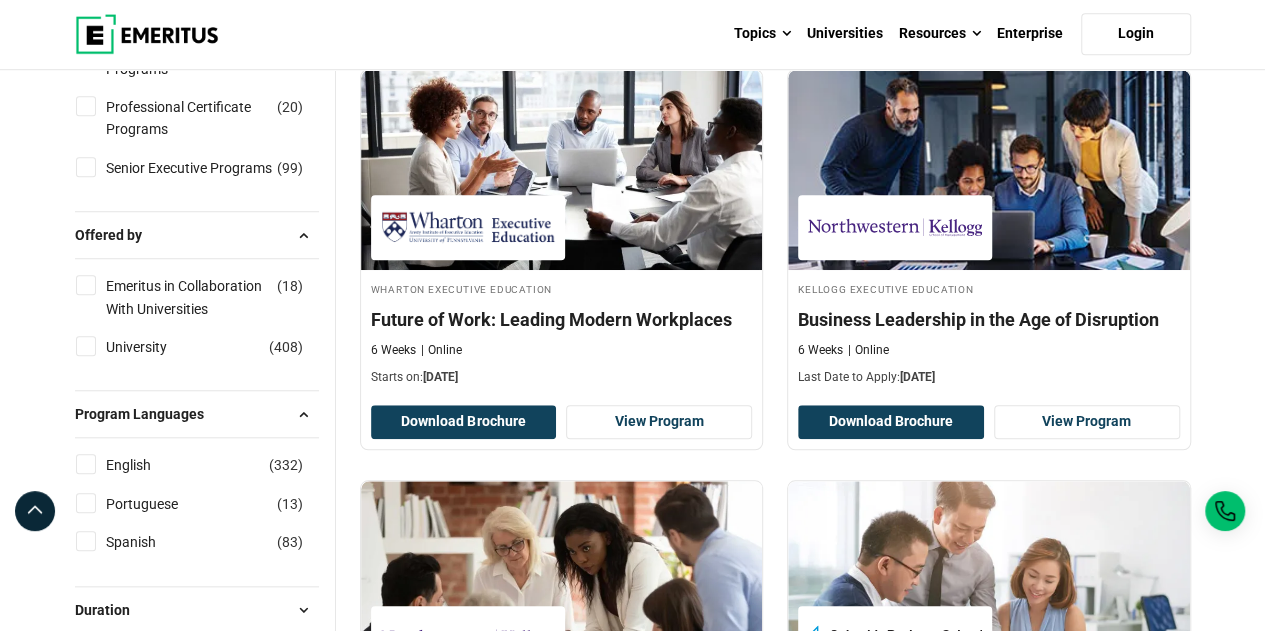 scroll, scrollTop: 800, scrollLeft: 0, axis: vertical 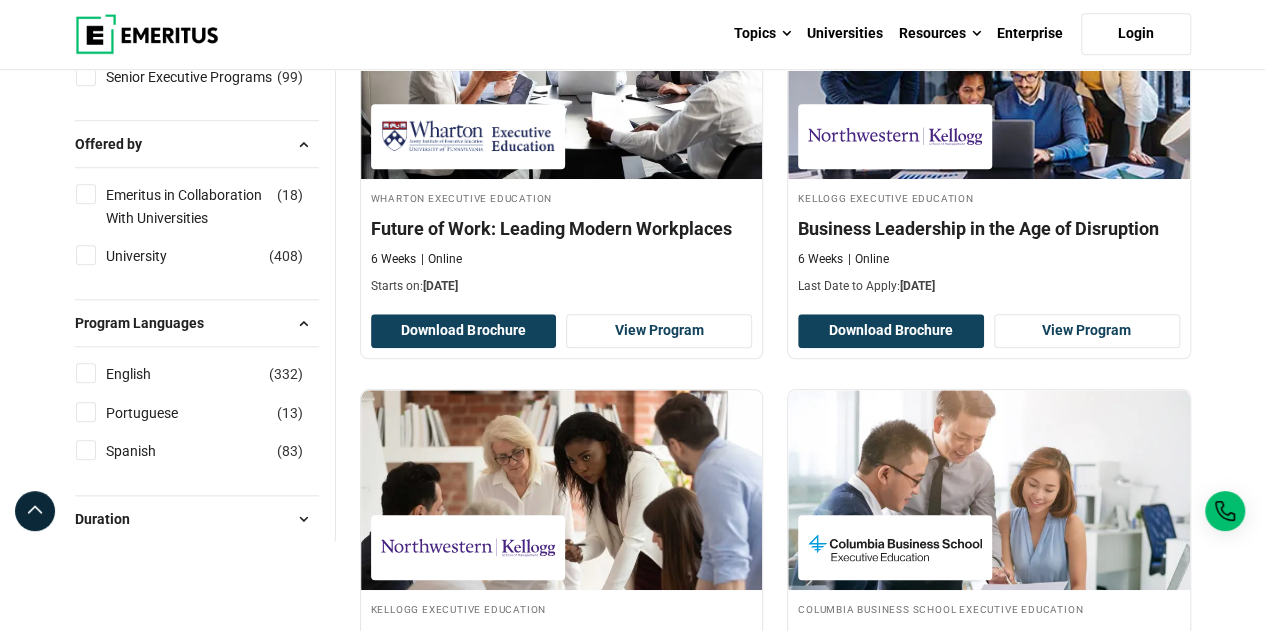 click on "English   ( 332 )" at bounding box center (86, 373) 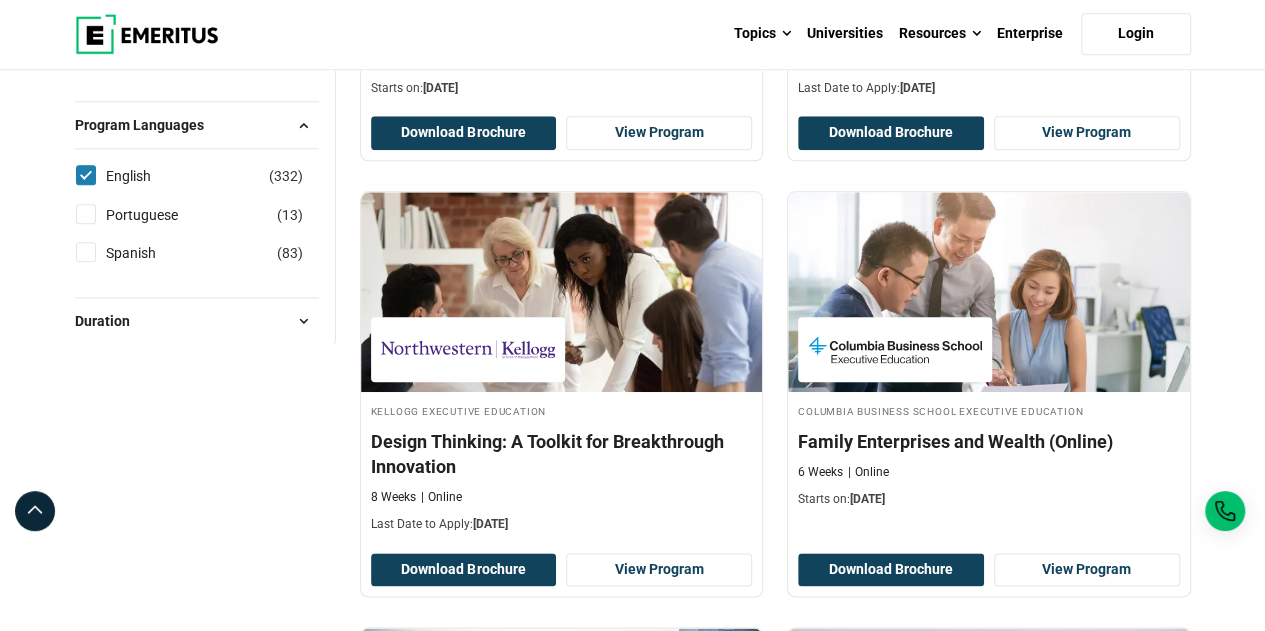 scroll, scrollTop: 1000, scrollLeft: 0, axis: vertical 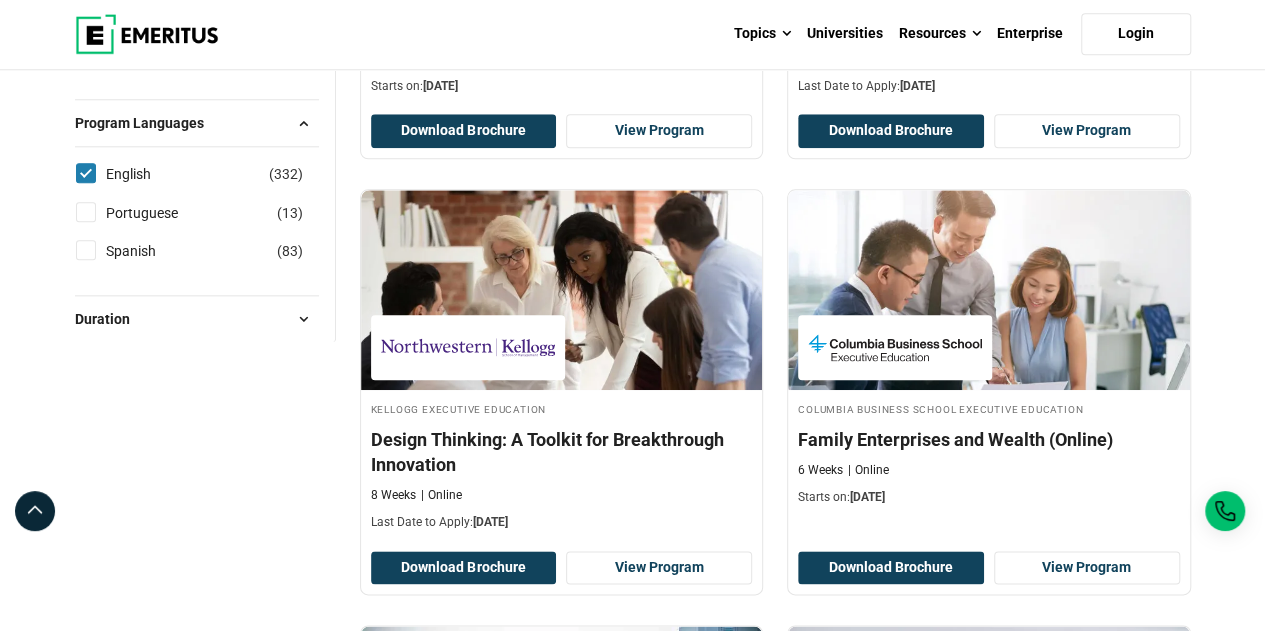 click on "Duration" at bounding box center [197, 319] 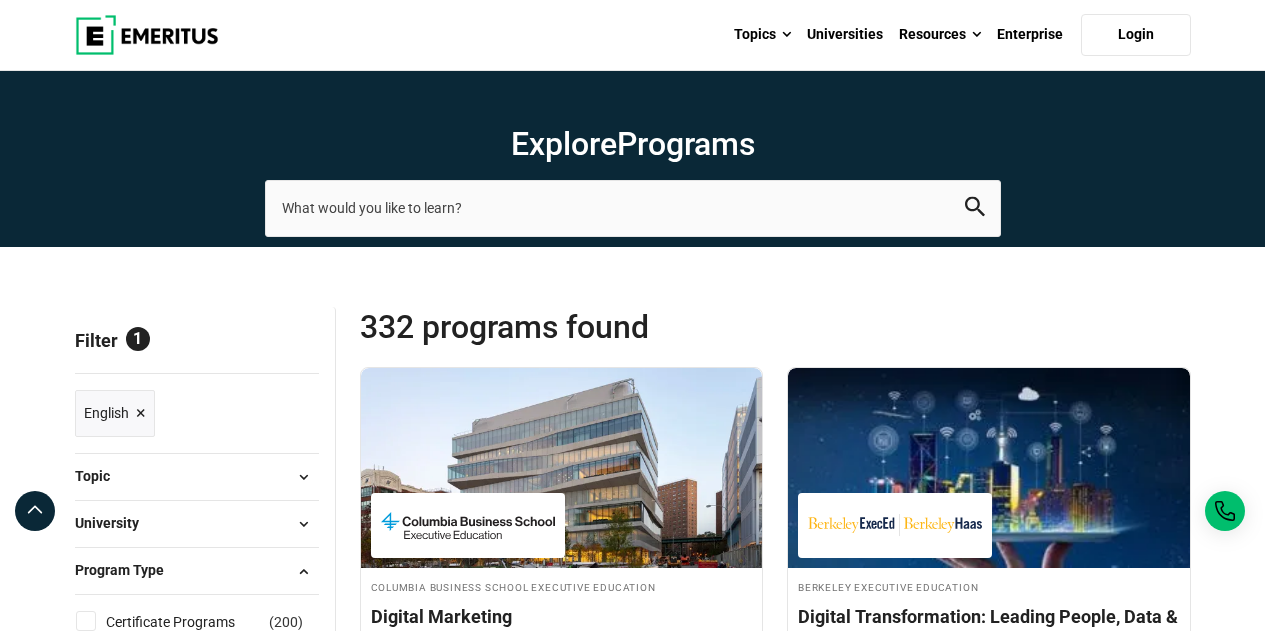 scroll, scrollTop: 0, scrollLeft: 0, axis: both 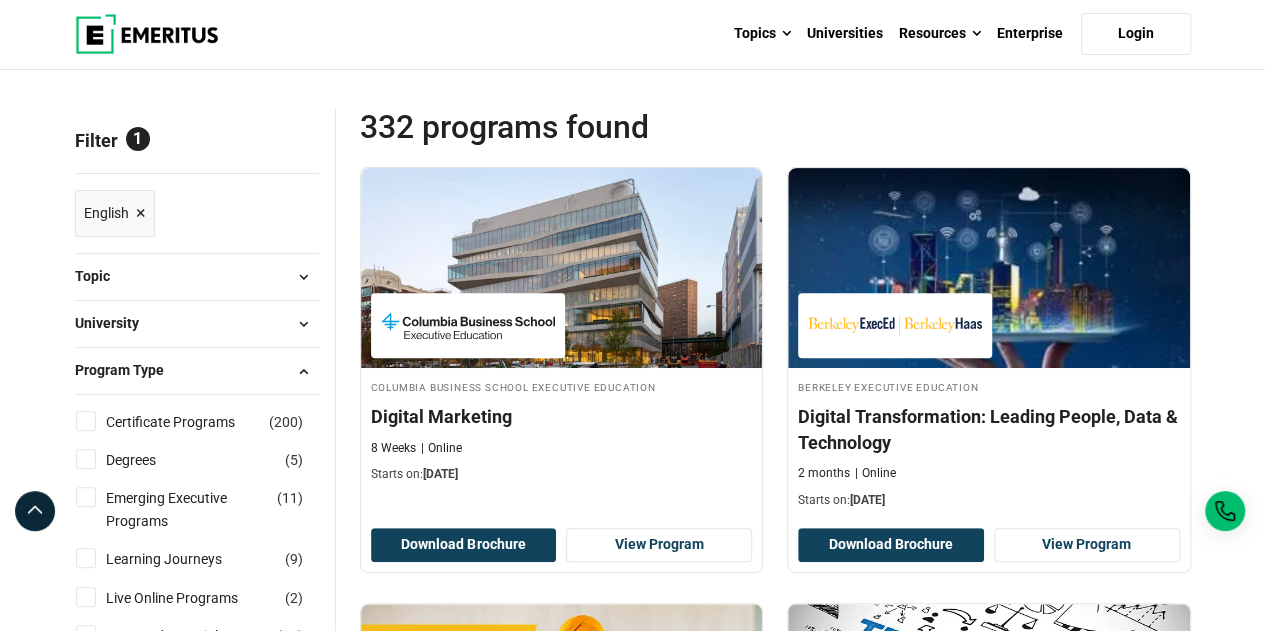 click on "Topic" at bounding box center (197, 277) 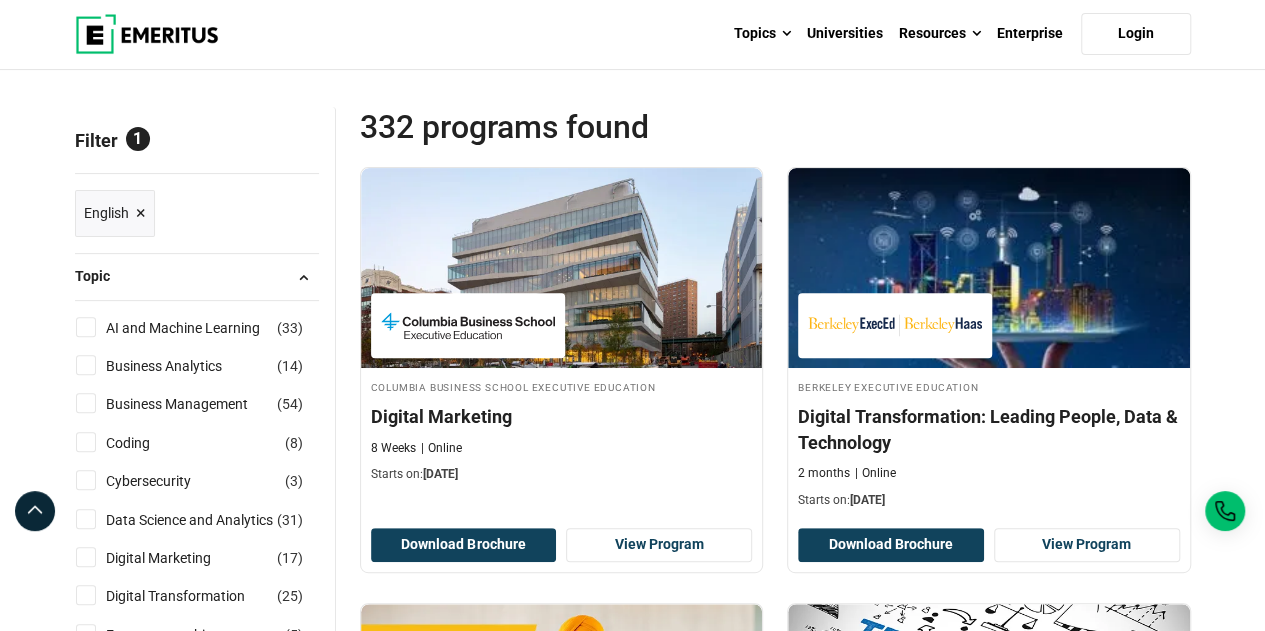 click on "Topic" at bounding box center (197, 277) 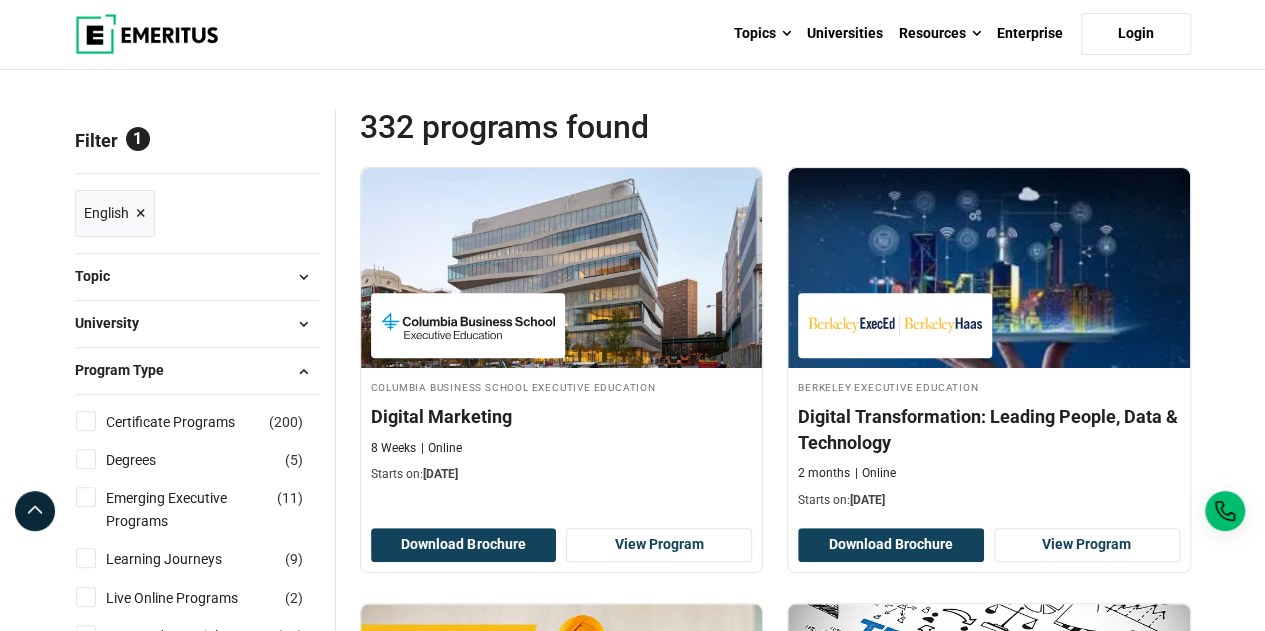 click on "University" at bounding box center (197, 324) 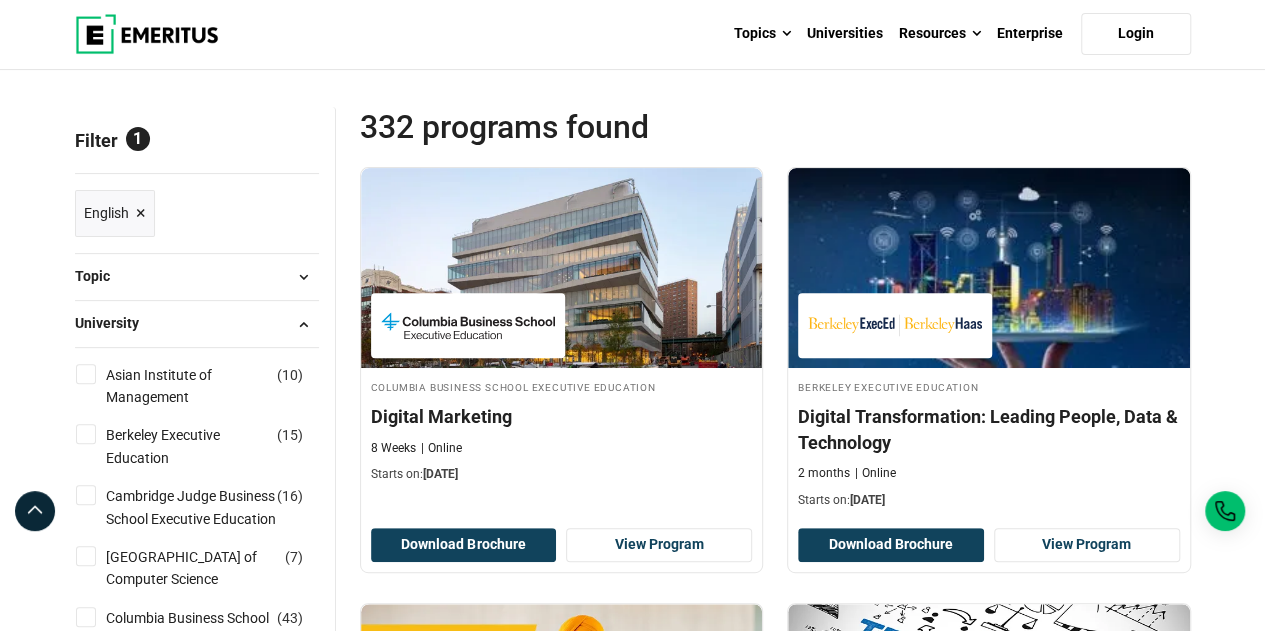 click on "University" at bounding box center [197, 324] 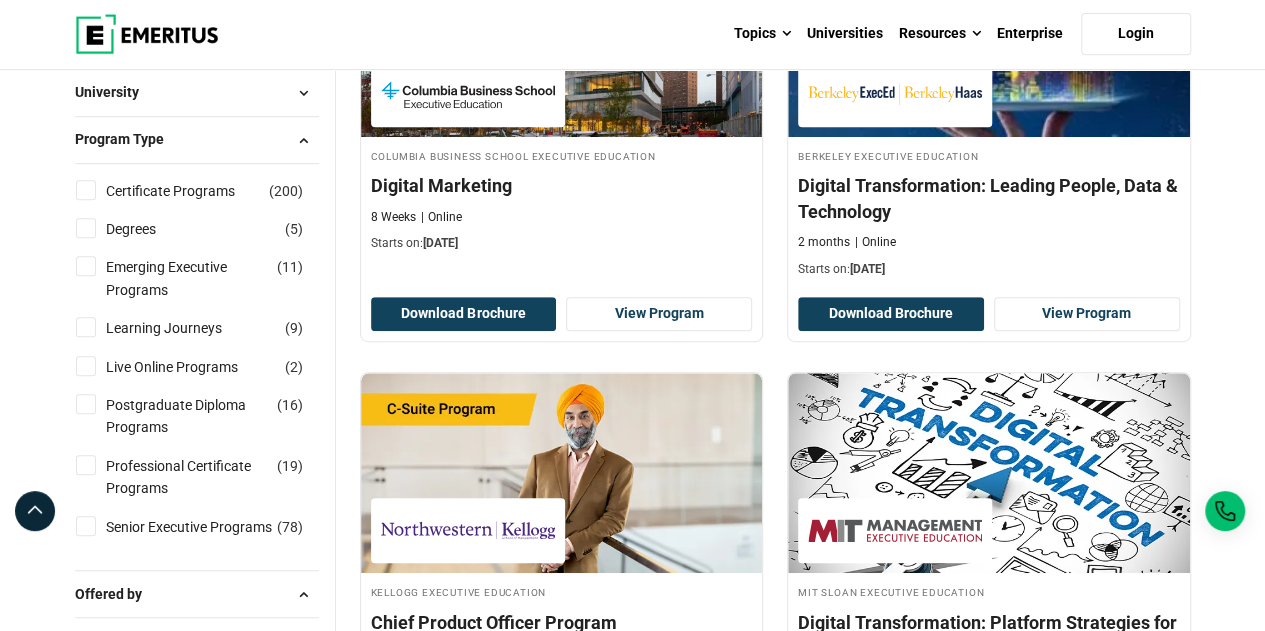 scroll, scrollTop: 400, scrollLeft: 0, axis: vertical 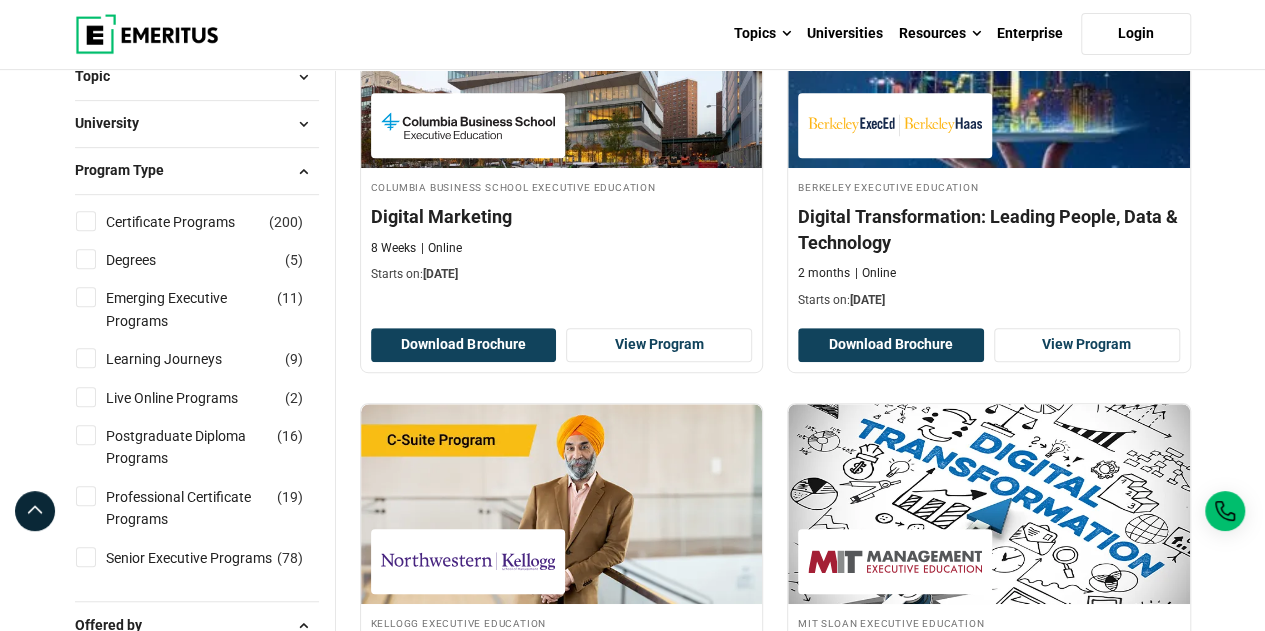 click on "Emerging Executive Programs   ( 11 )" at bounding box center (86, 297) 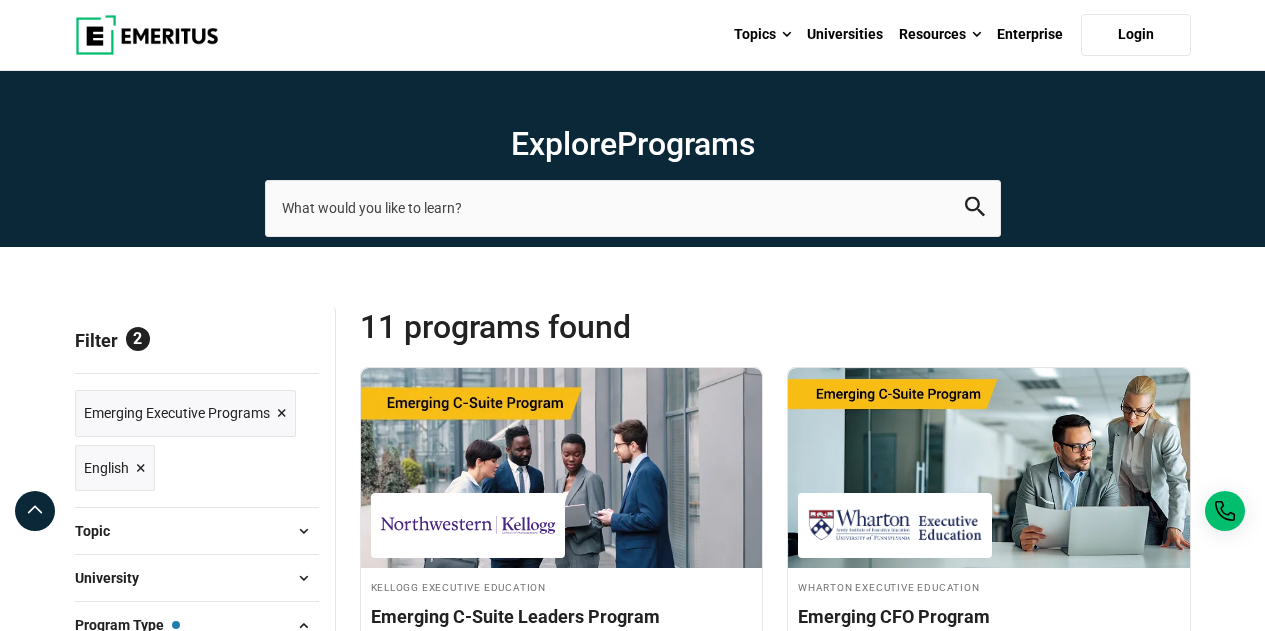 scroll, scrollTop: 0, scrollLeft: 0, axis: both 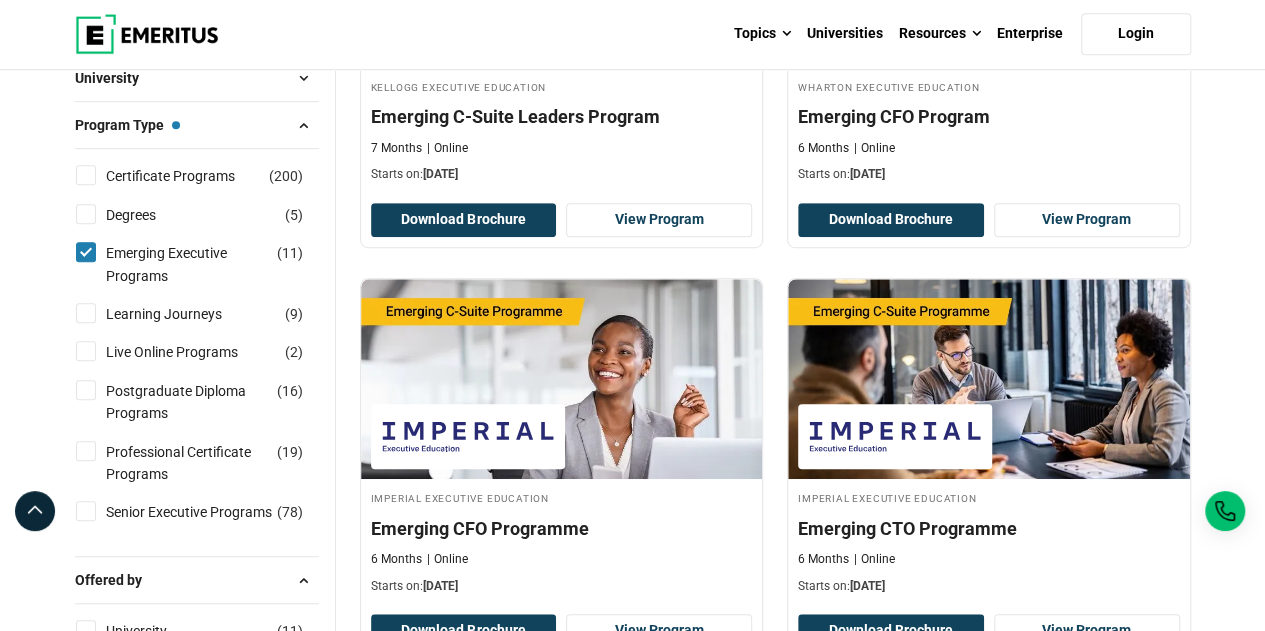 click on "Emerging Executive Programs   ( 11 )" at bounding box center [197, 264] 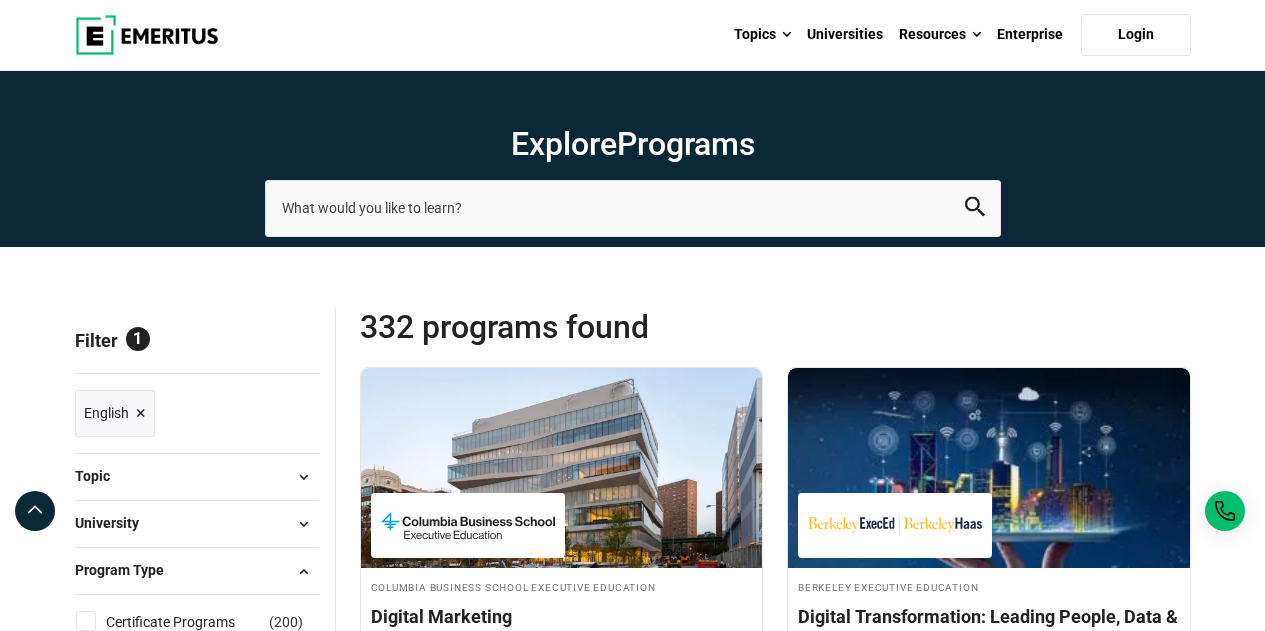 scroll, scrollTop: 0, scrollLeft: 0, axis: both 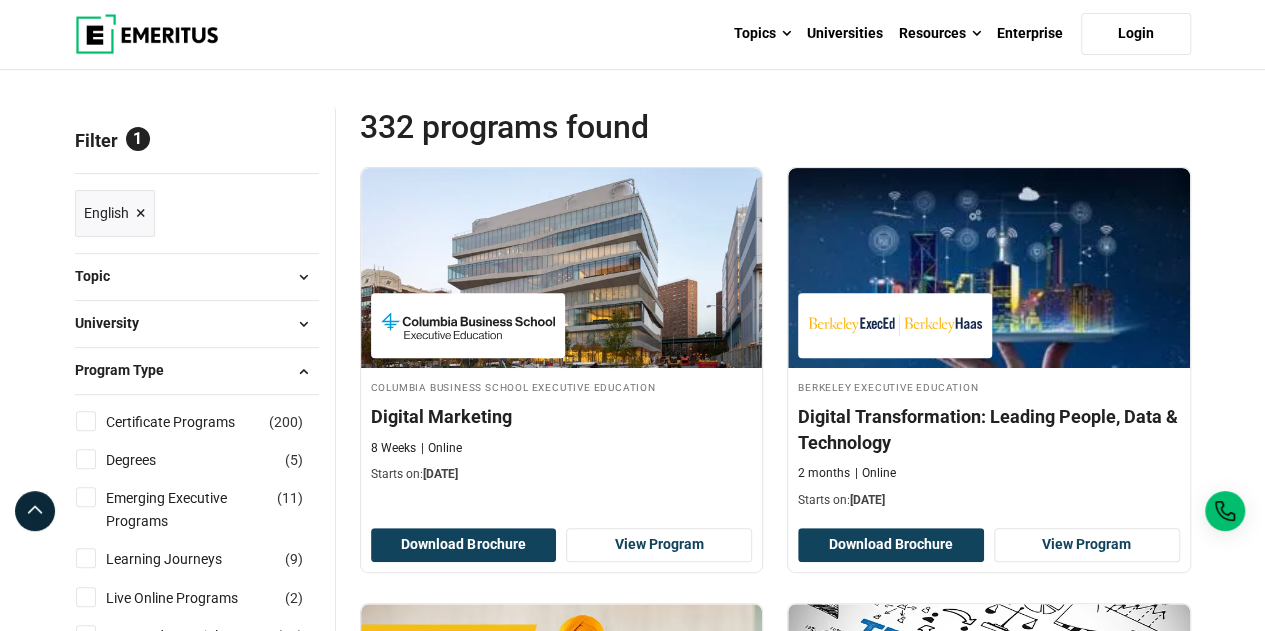 click at bounding box center (304, 277) 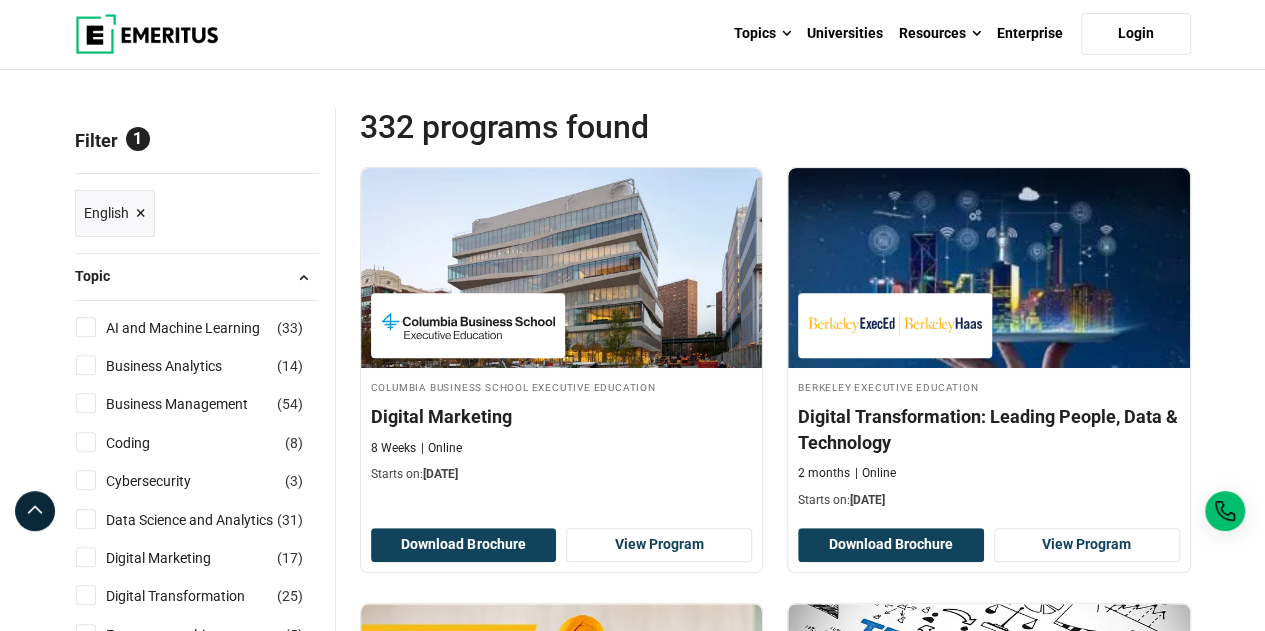 click at bounding box center (304, 277) 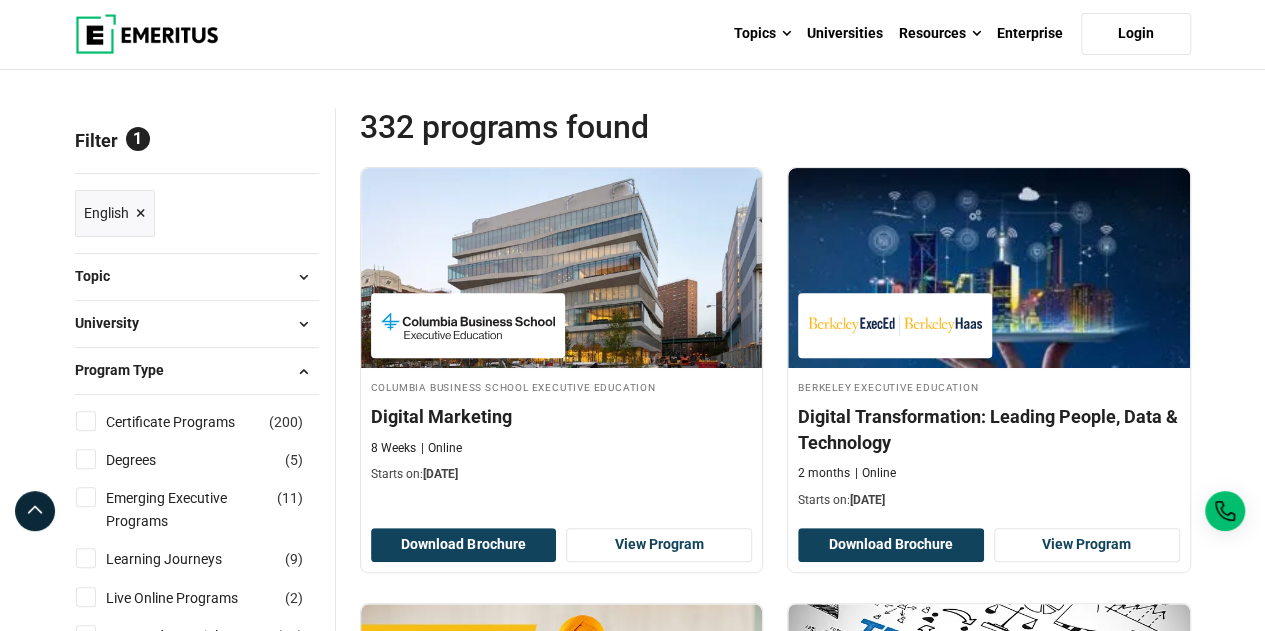 click on "Certificate Programs   ( 200 )" at bounding box center [86, 421] 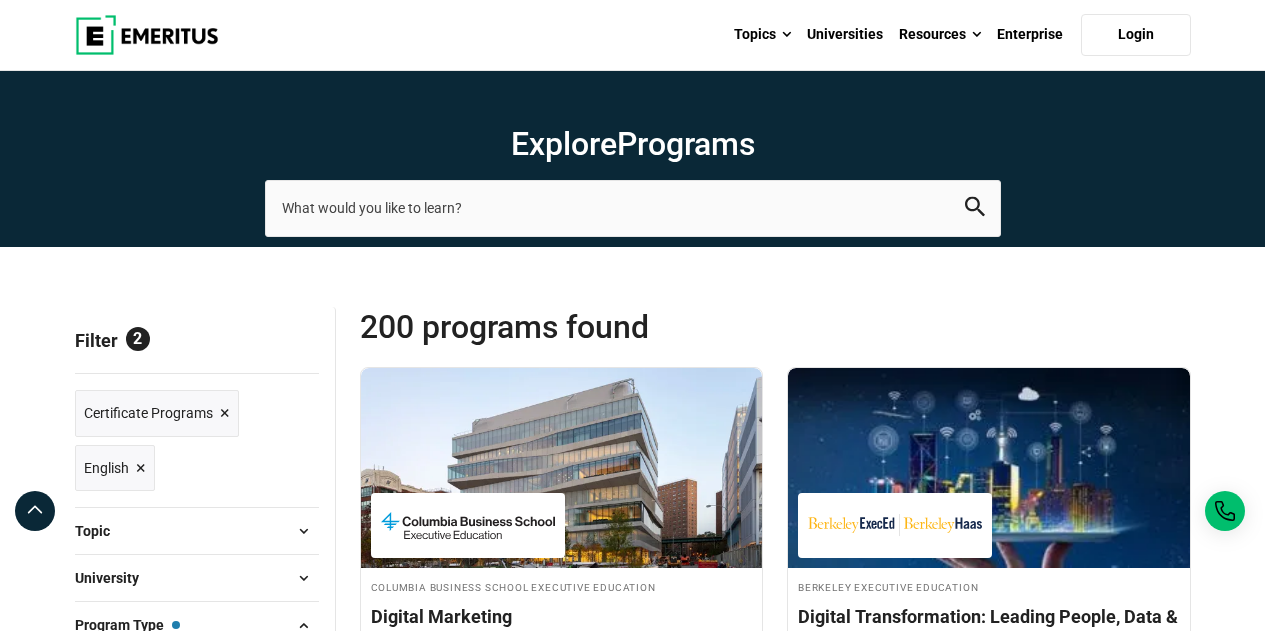scroll, scrollTop: 0, scrollLeft: 0, axis: both 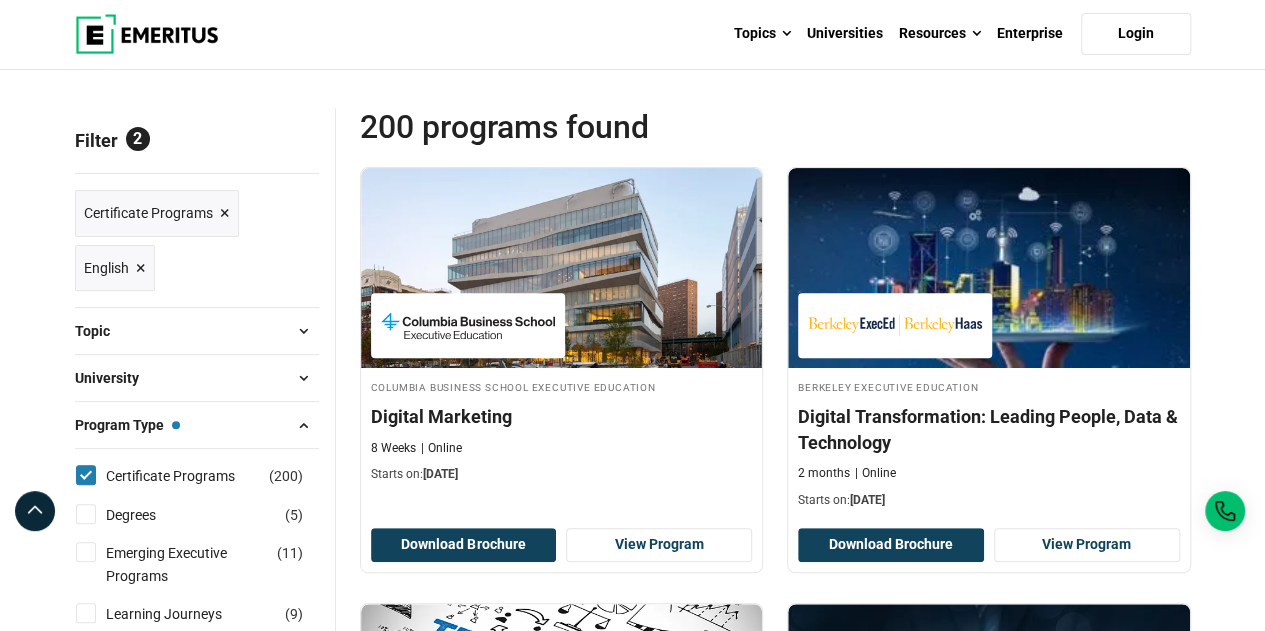 click on "University" at bounding box center [197, 378] 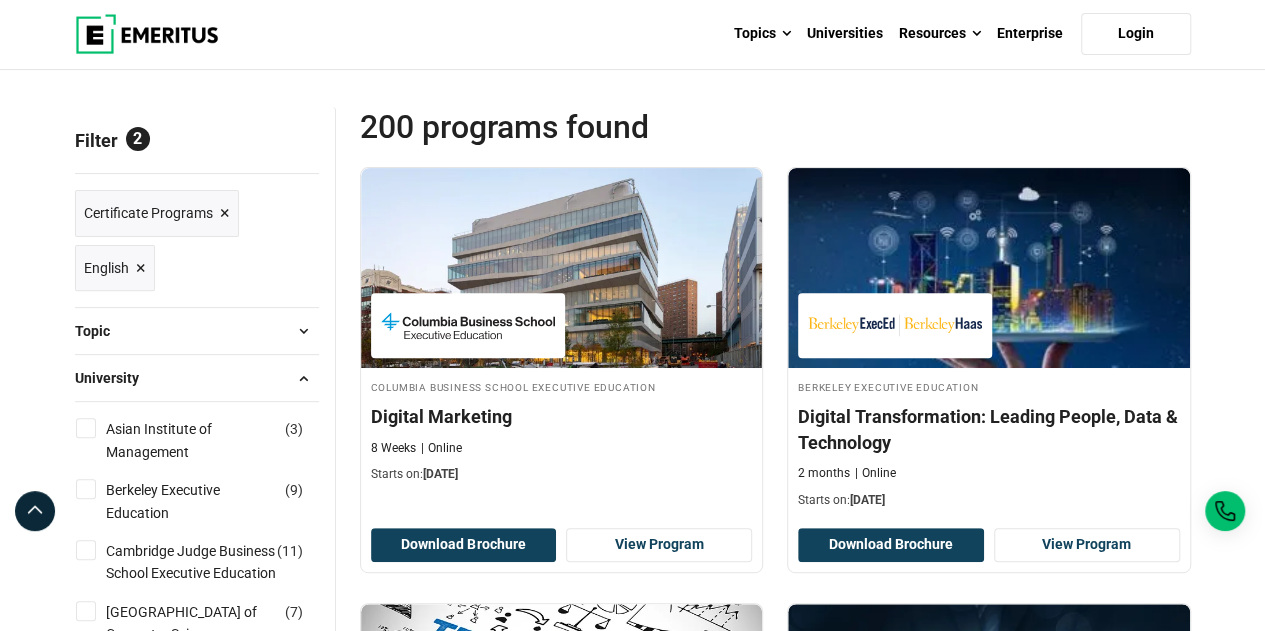 click on "University" at bounding box center (197, 378) 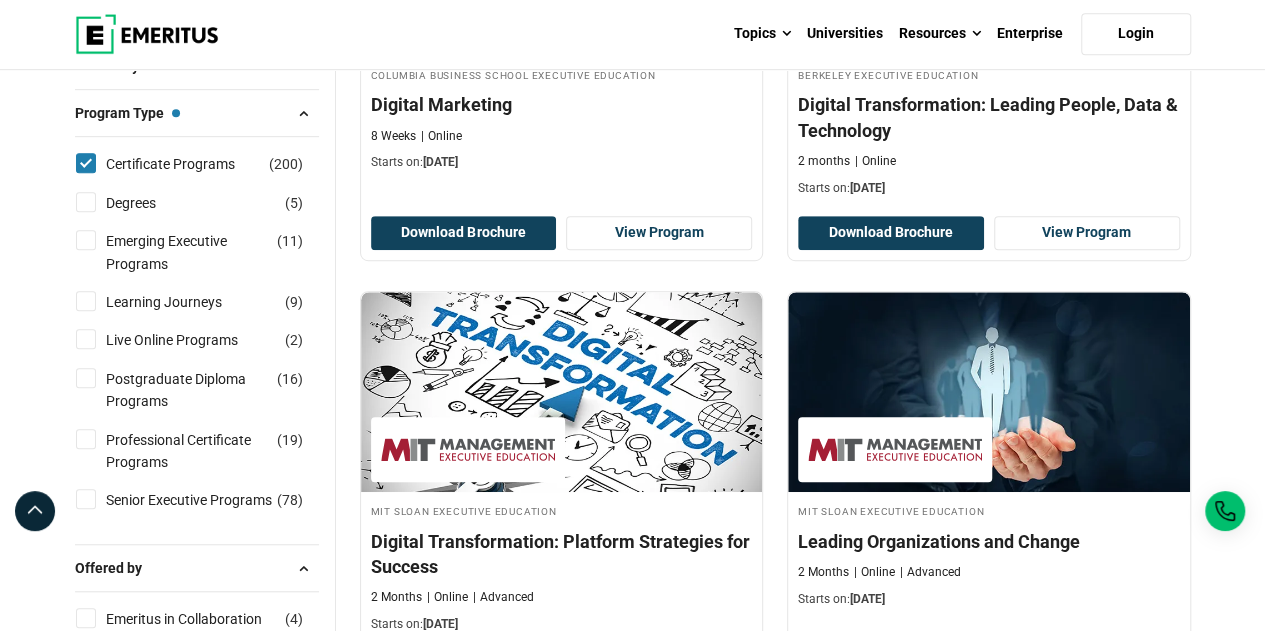 scroll, scrollTop: 300, scrollLeft: 0, axis: vertical 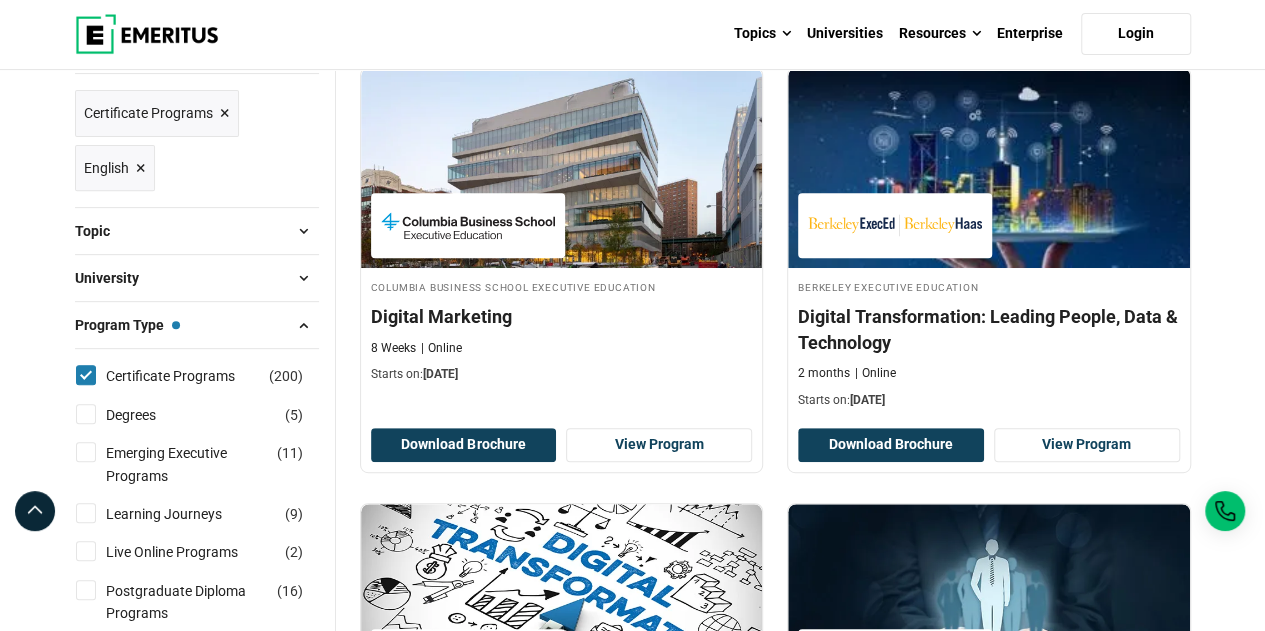 click on "Topic" at bounding box center (197, 231) 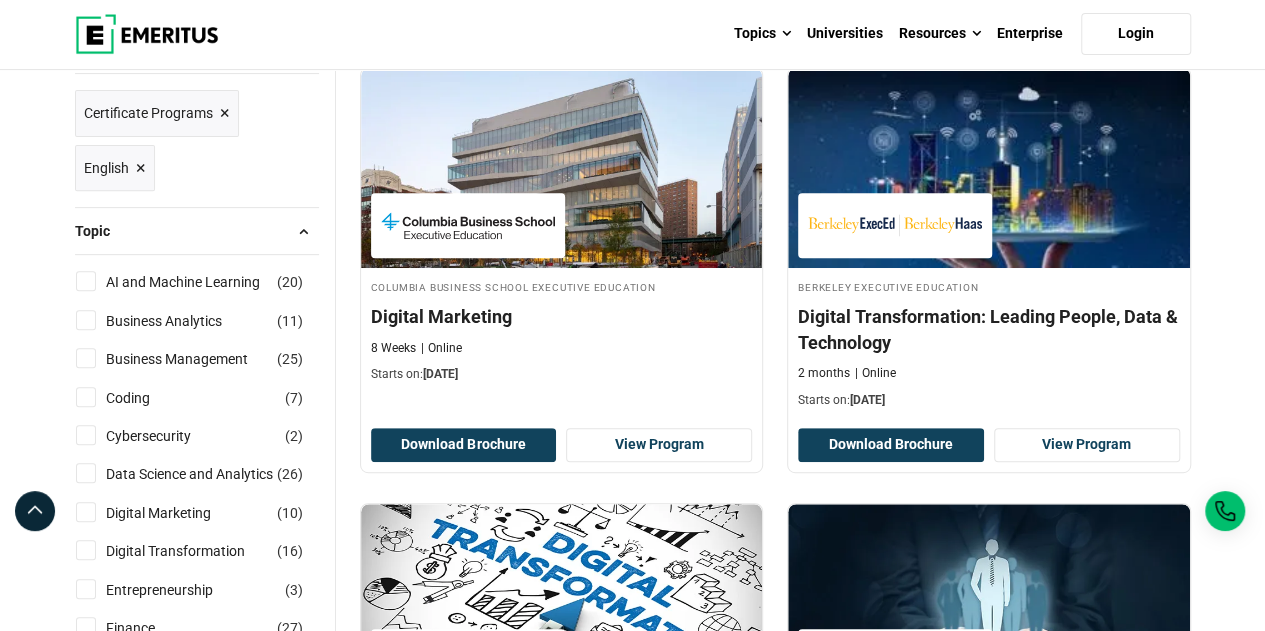 click on "Topic" at bounding box center (197, 231) 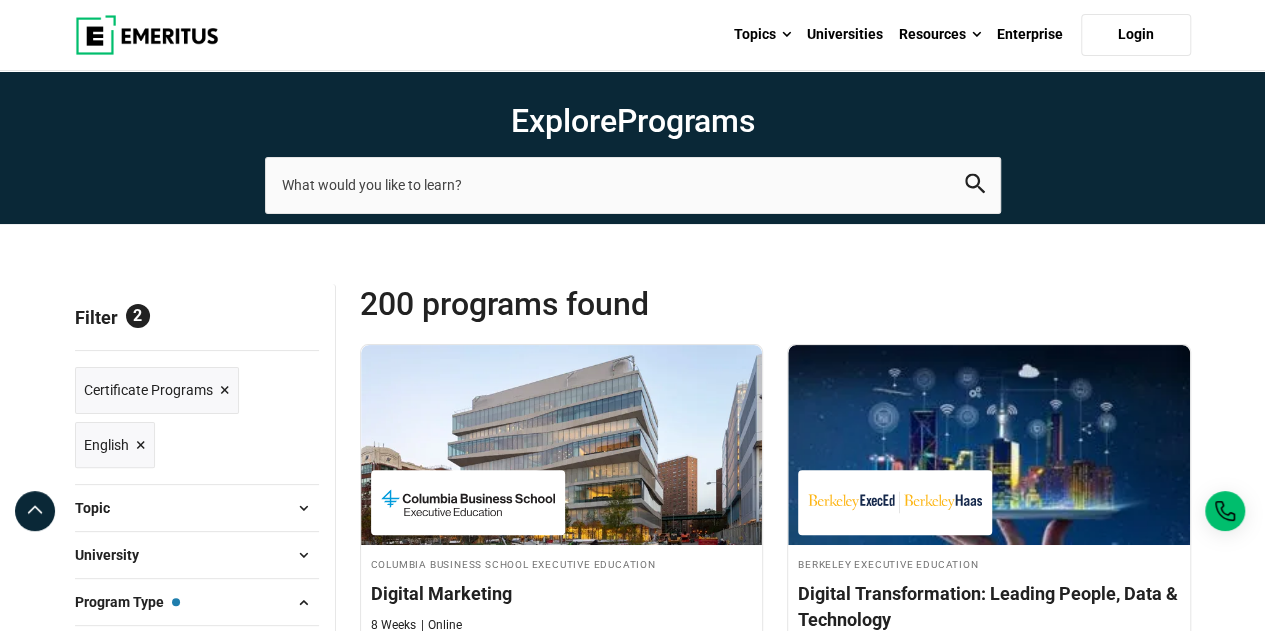 scroll, scrollTop: 0, scrollLeft: 0, axis: both 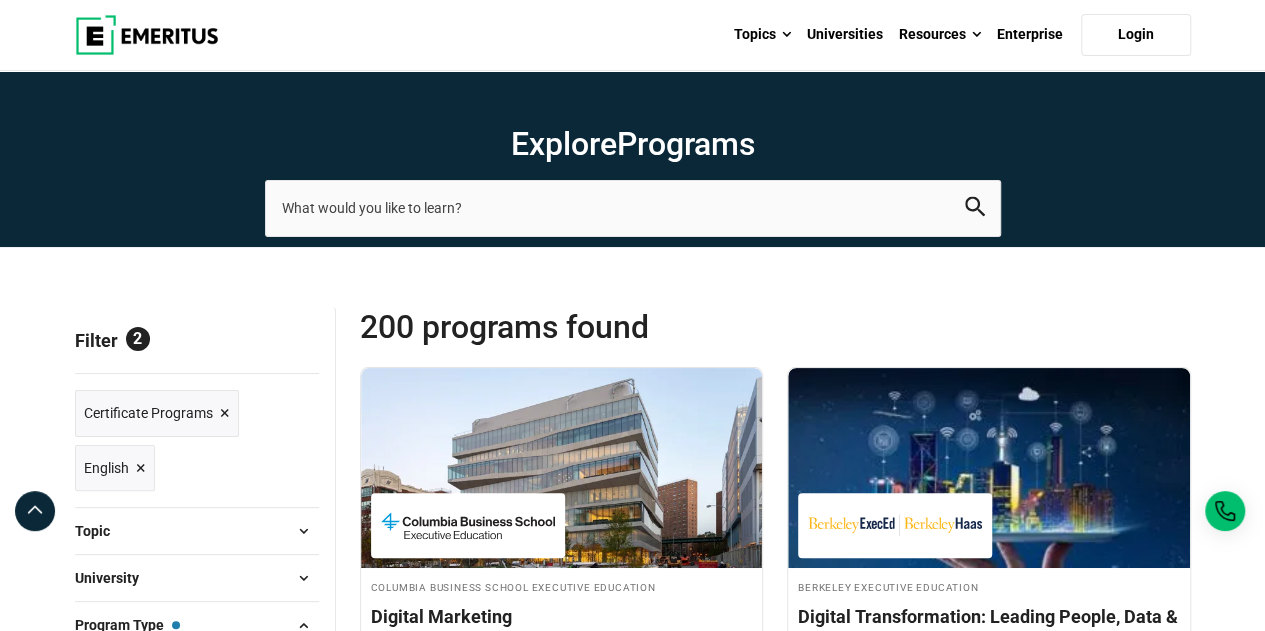 click on "Reset all" at bounding box center [288, 343] 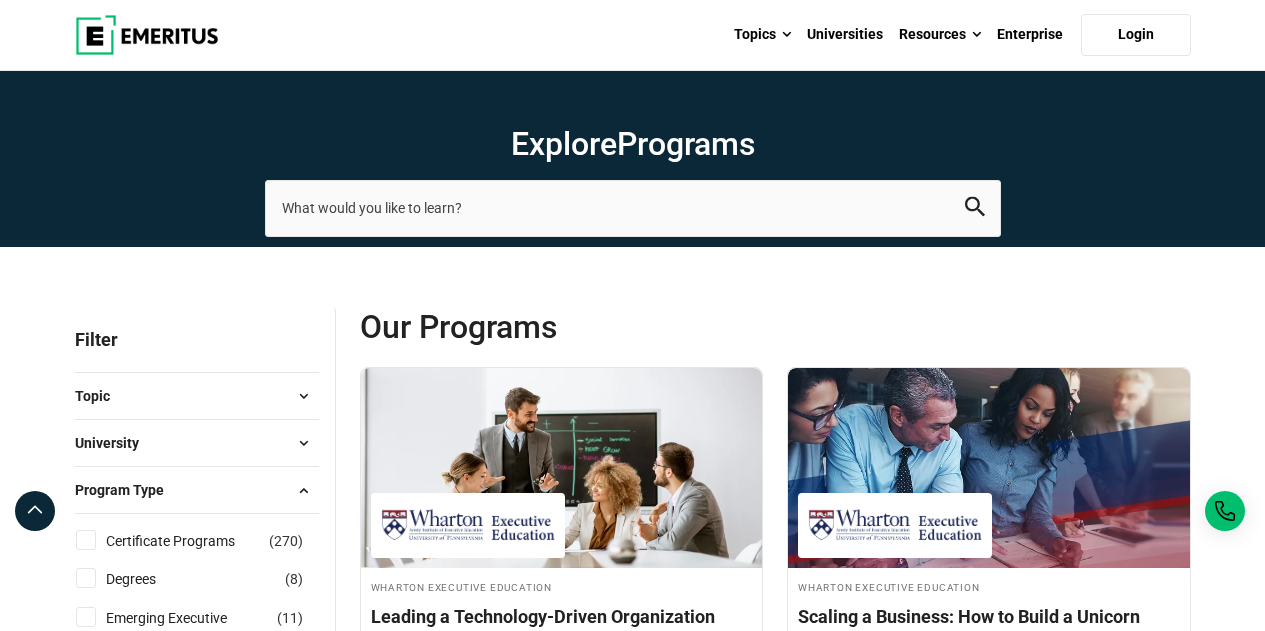 scroll, scrollTop: 0, scrollLeft: 0, axis: both 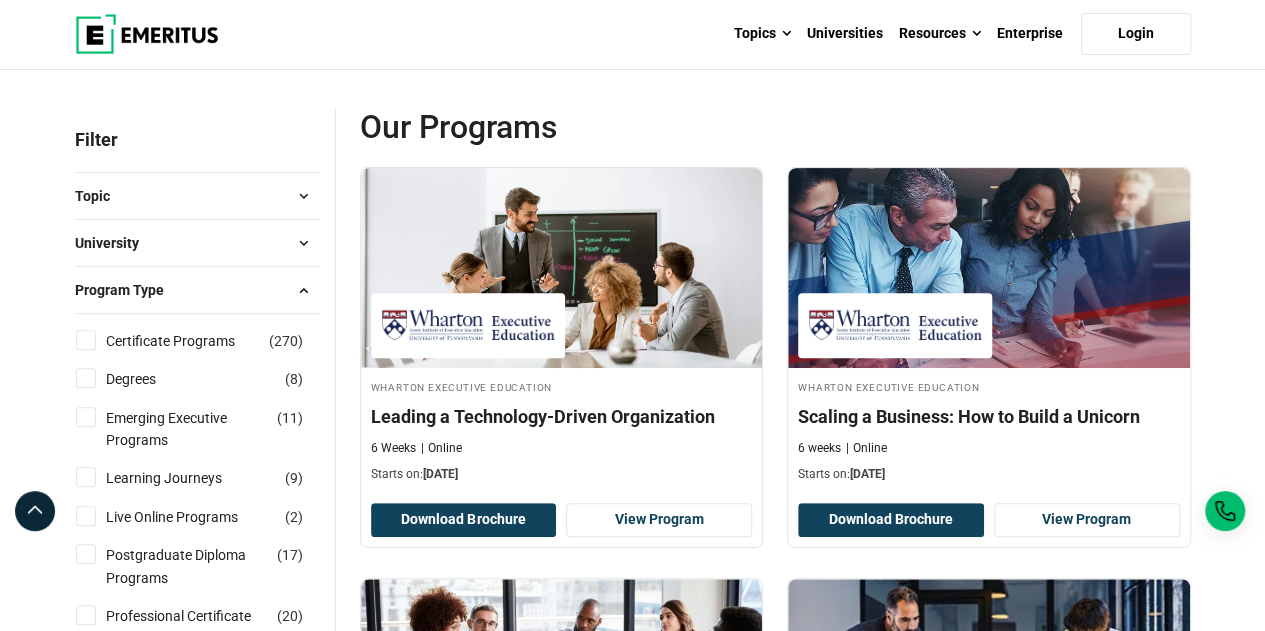 click on "Topic" at bounding box center [197, 196] 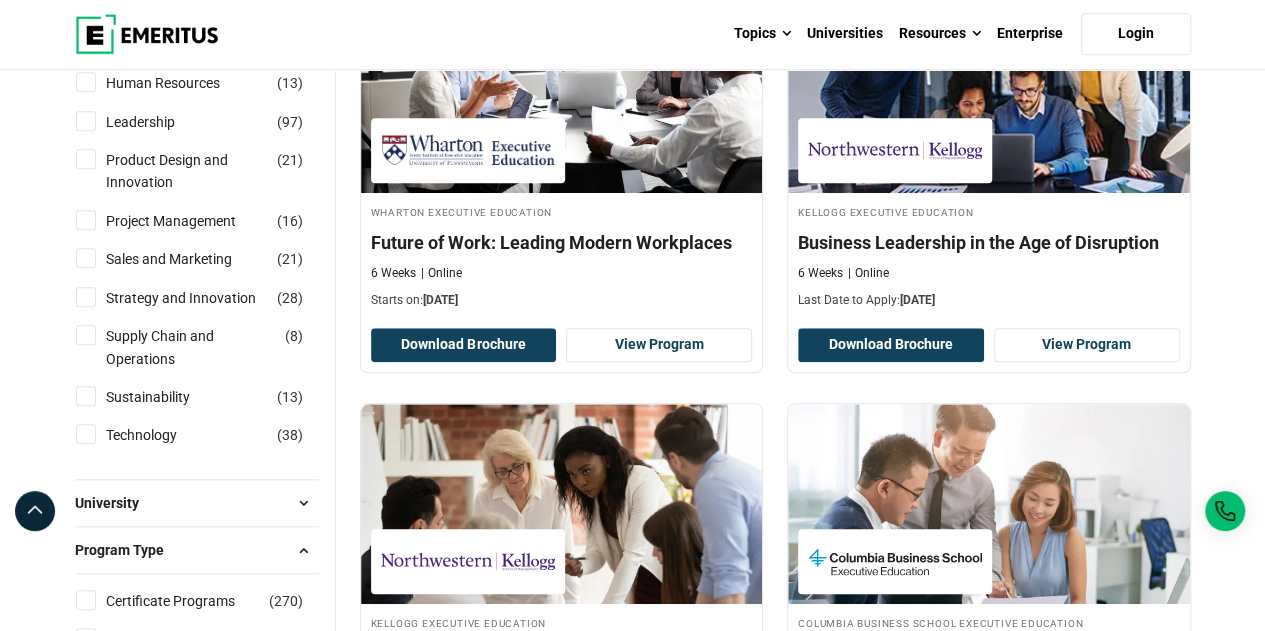 scroll, scrollTop: 900, scrollLeft: 0, axis: vertical 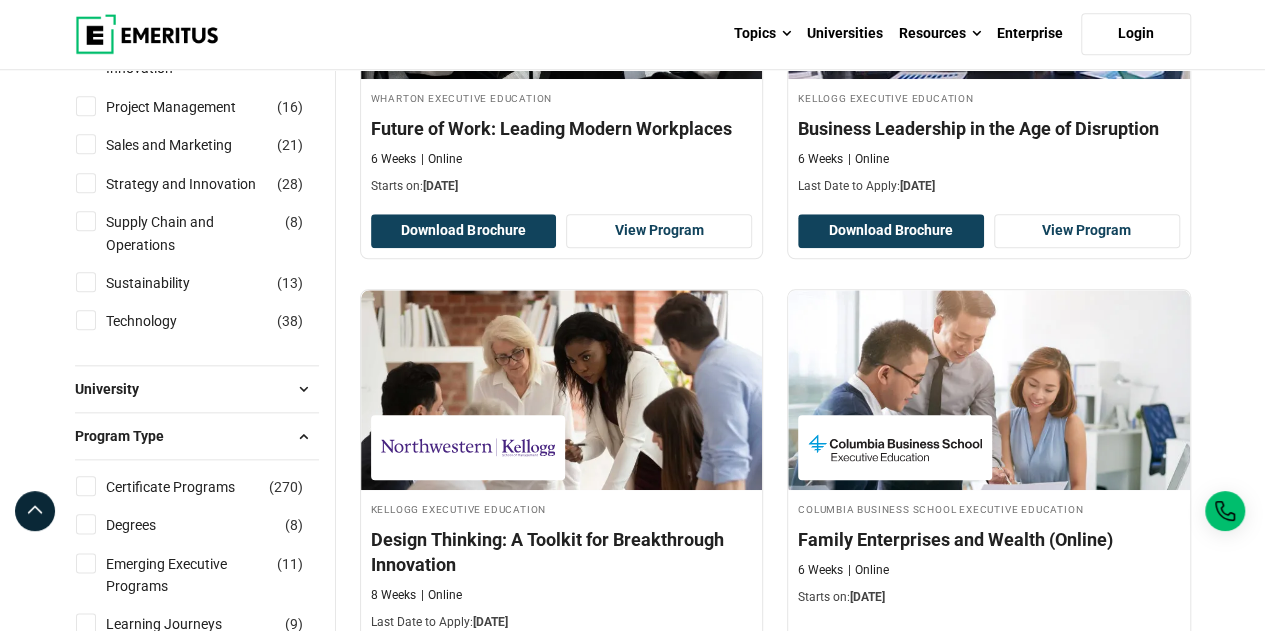 click on "University" at bounding box center [115, 389] 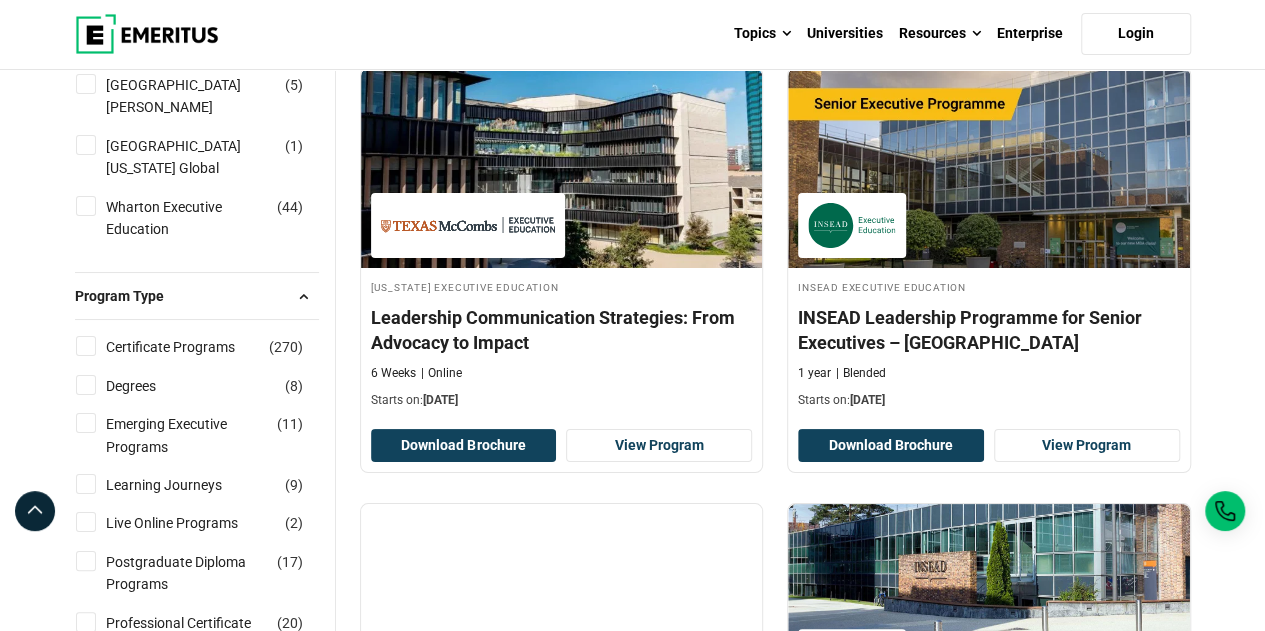 scroll, scrollTop: 4100, scrollLeft: 0, axis: vertical 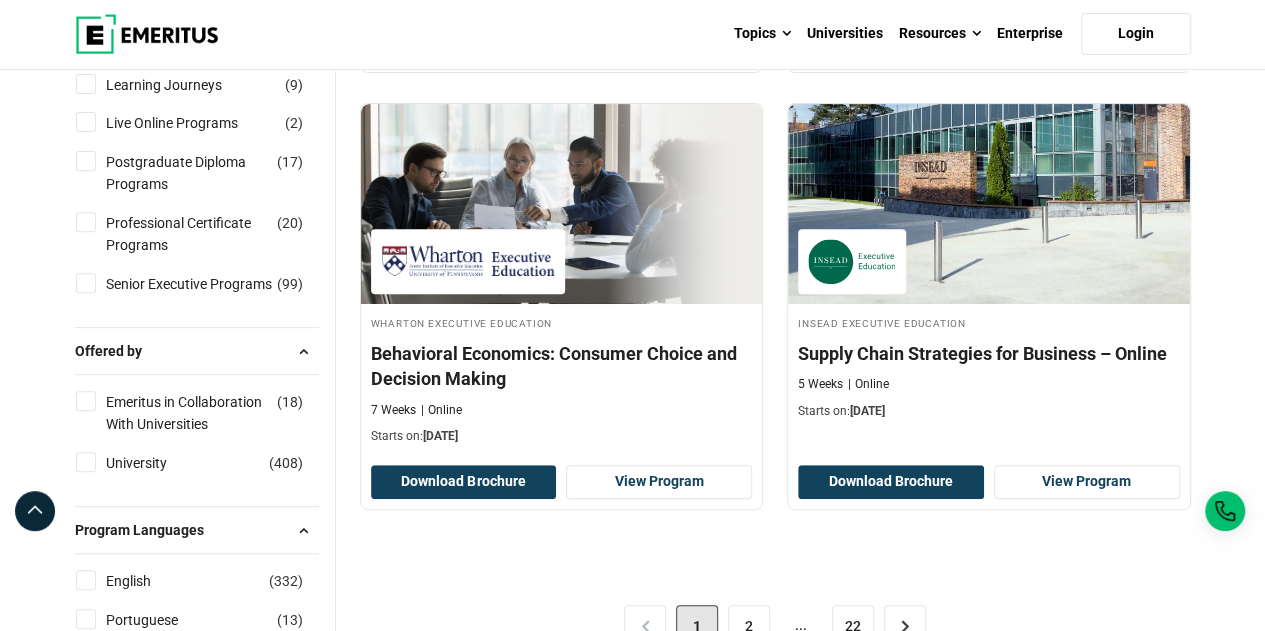 click on "Senior Executive Programs   ( 99 )" at bounding box center [86, 283] 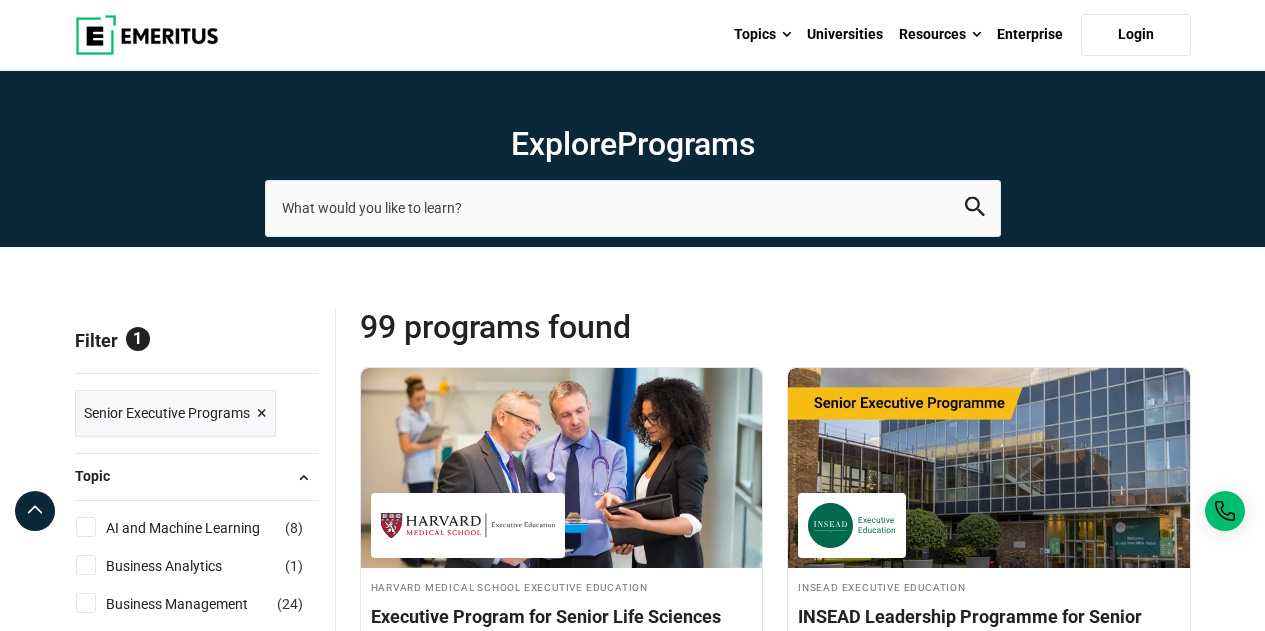 scroll, scrollTop: 0, scrollLeft: 0, axis: both 